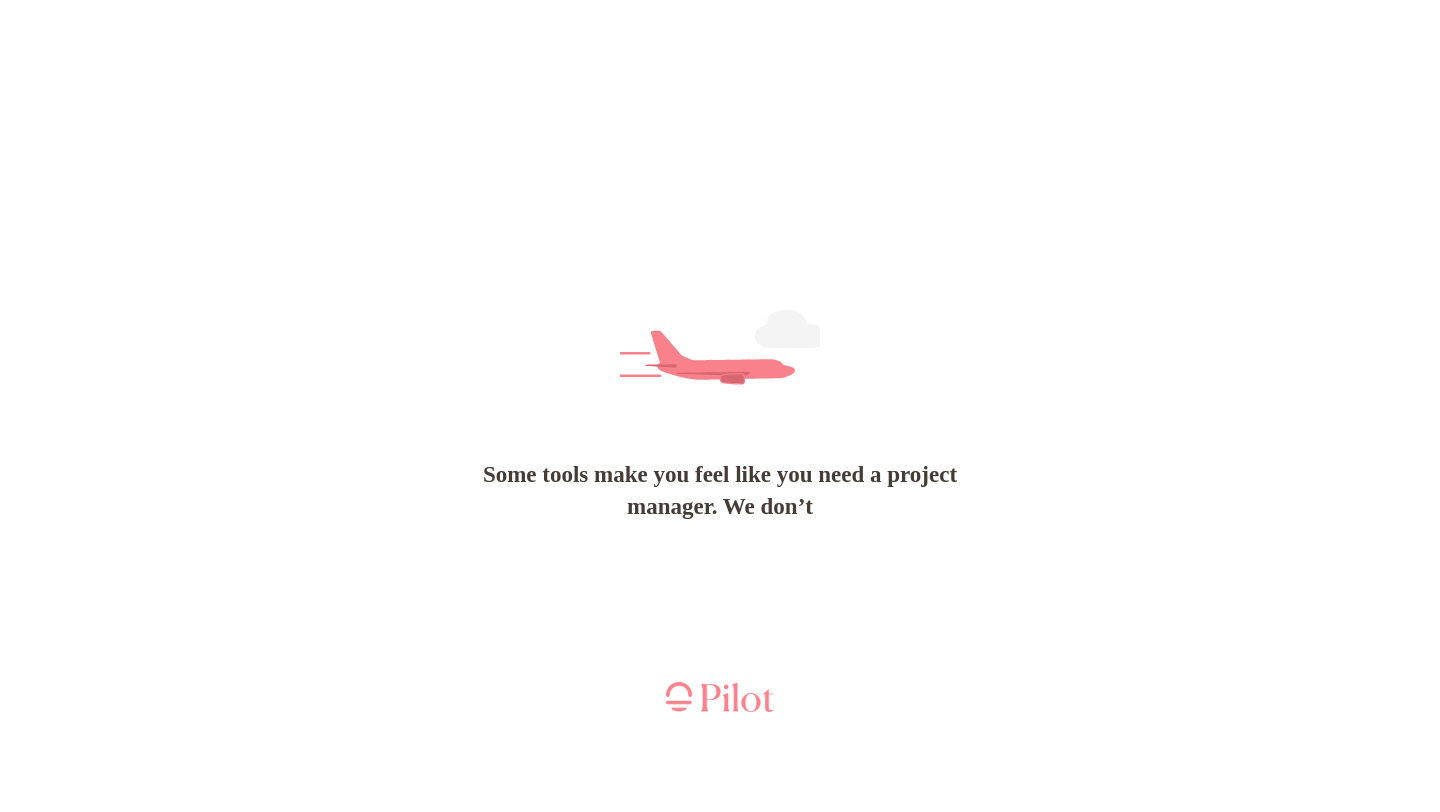 scroll, scrollTop: 0, scrollLeft: 0, axis: both 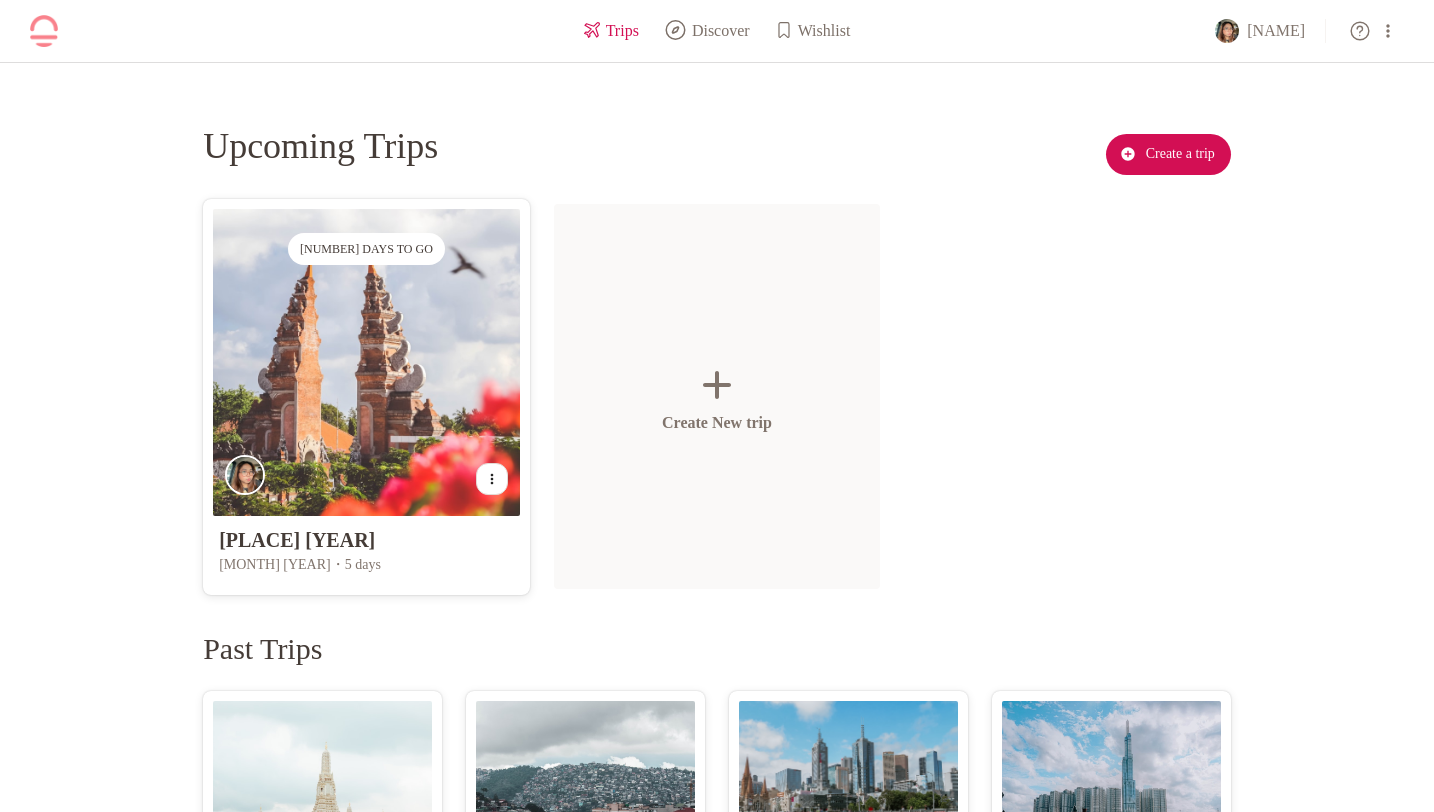 click on "[NUMBER] days to go" at bounding box center [366, 362] 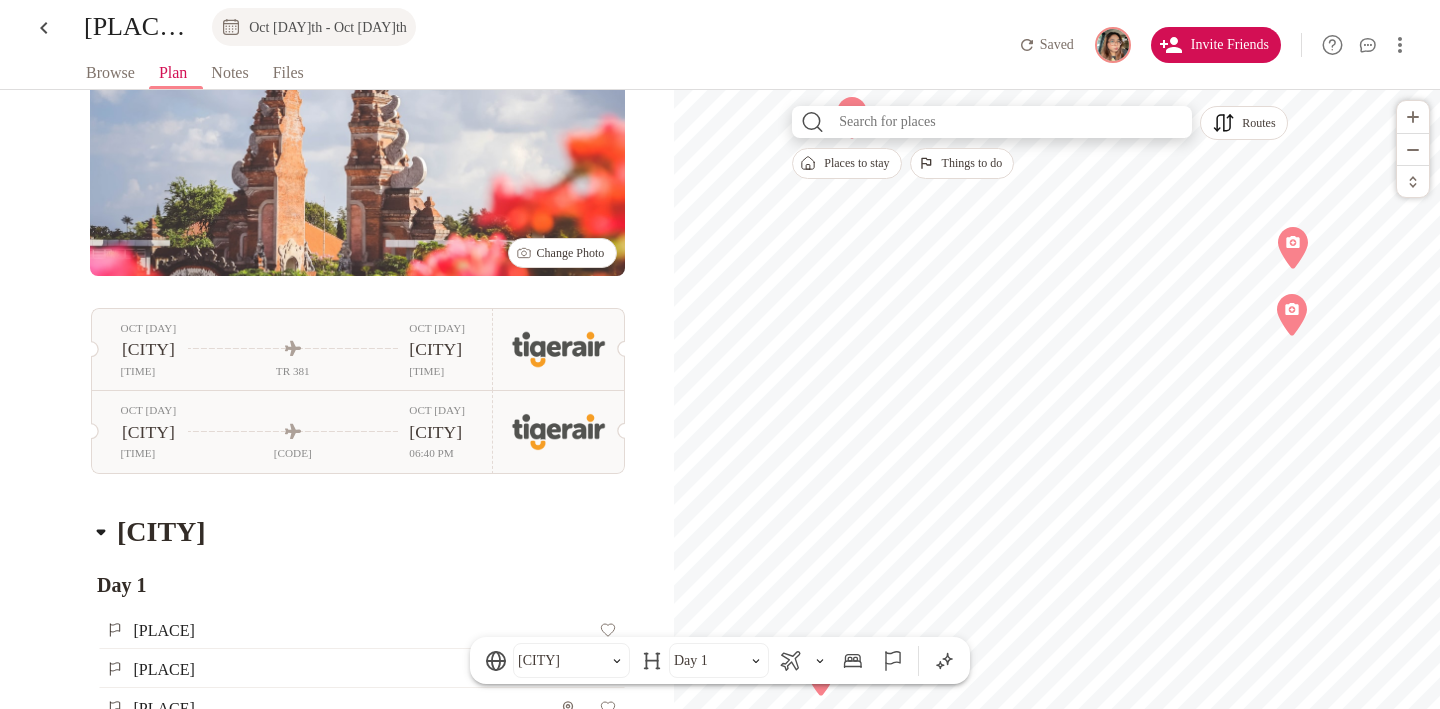scroll, scrollTop: 109, scrollLeft: 0, axis: vertical 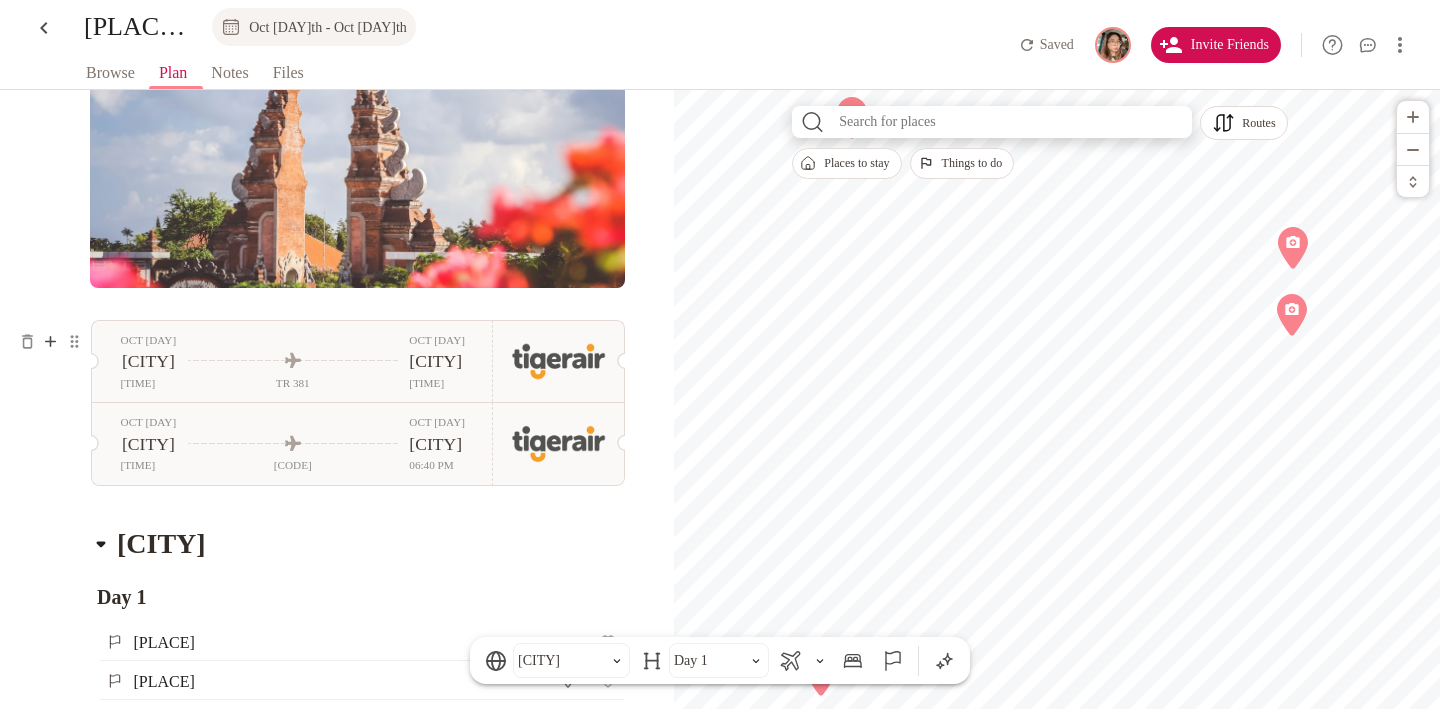 click at bounding box center [50, 341] 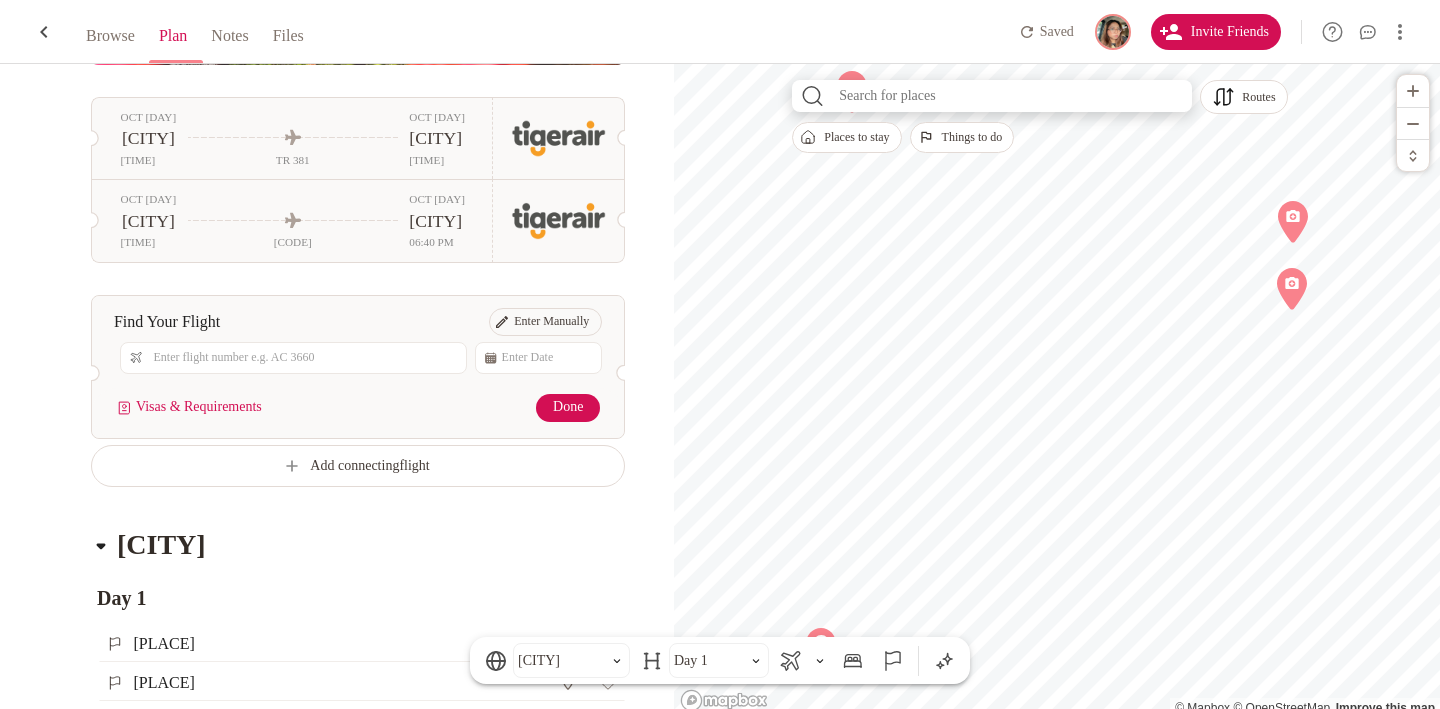 scroll, scrollTop: 305, scrollLeft: 0, axis: vertical 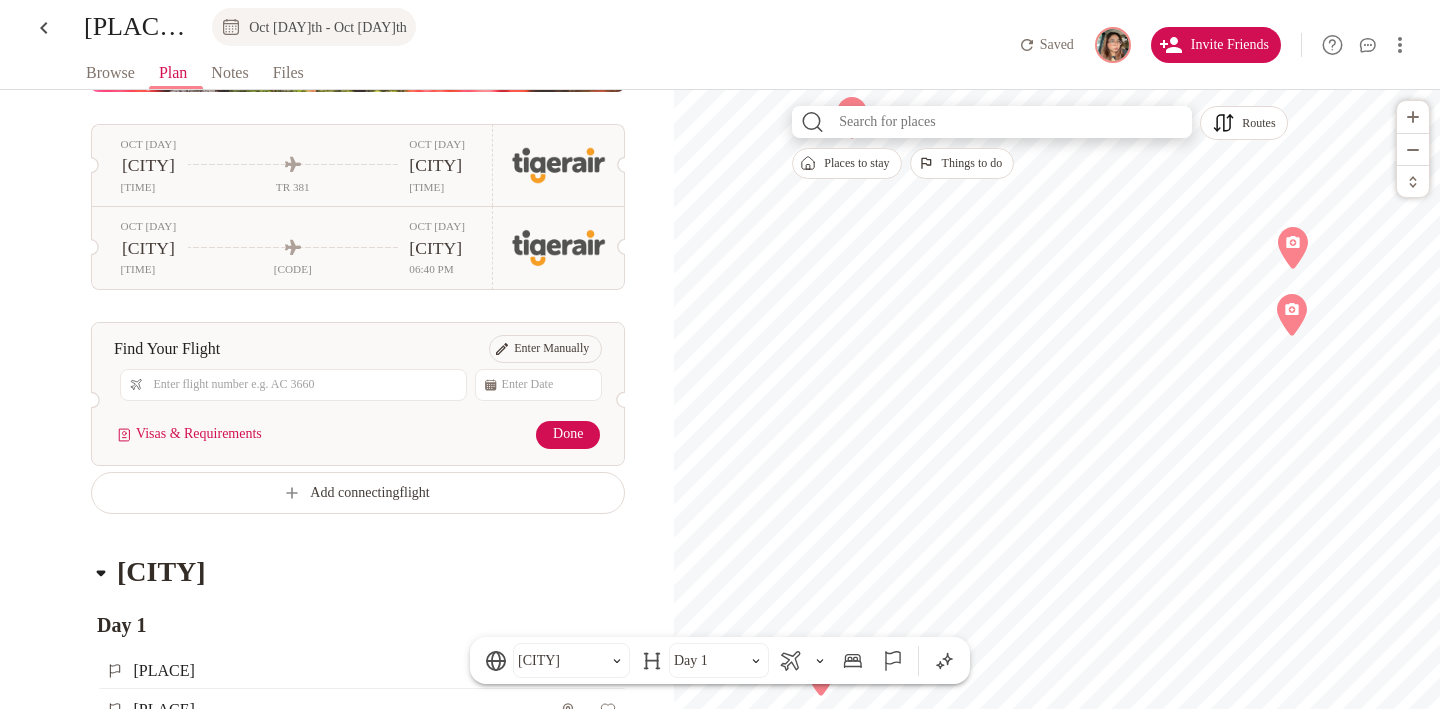 click at bounding box center [300, 385] 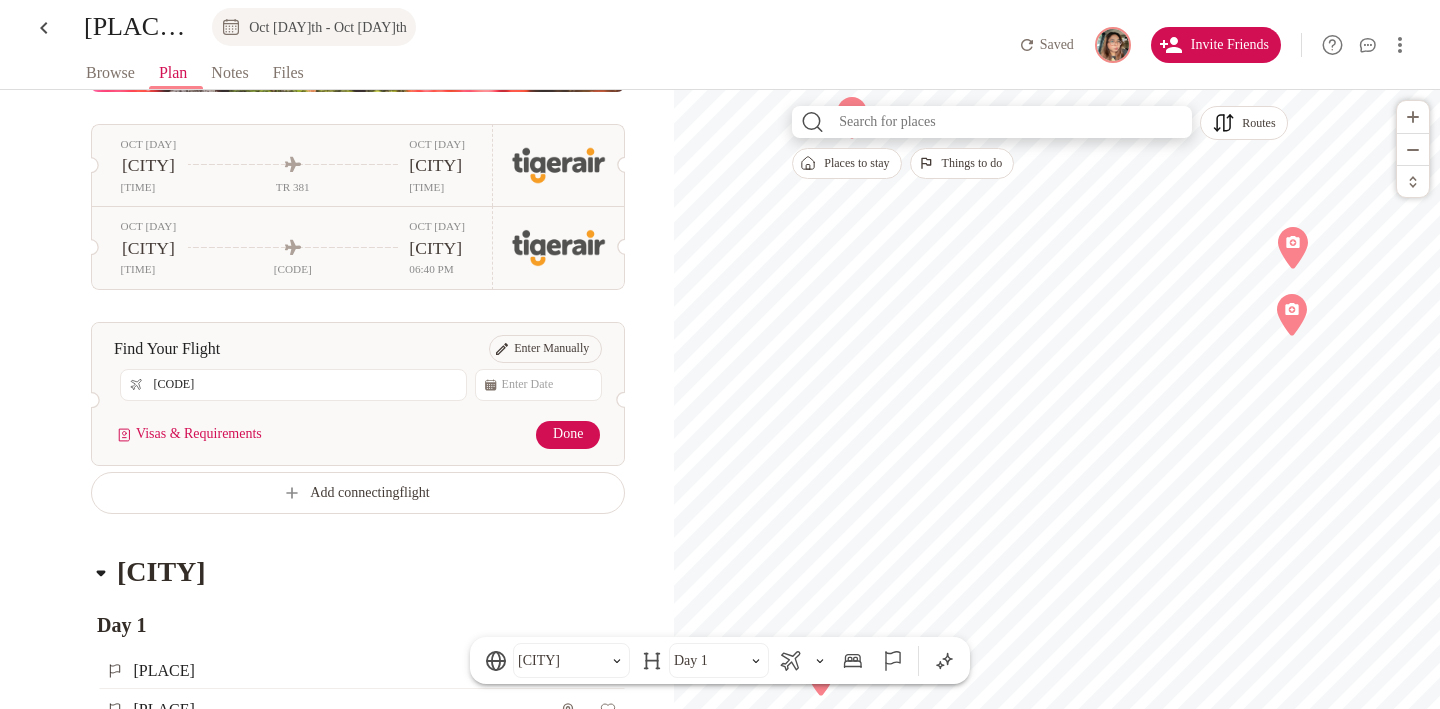 type on "[CODE]" 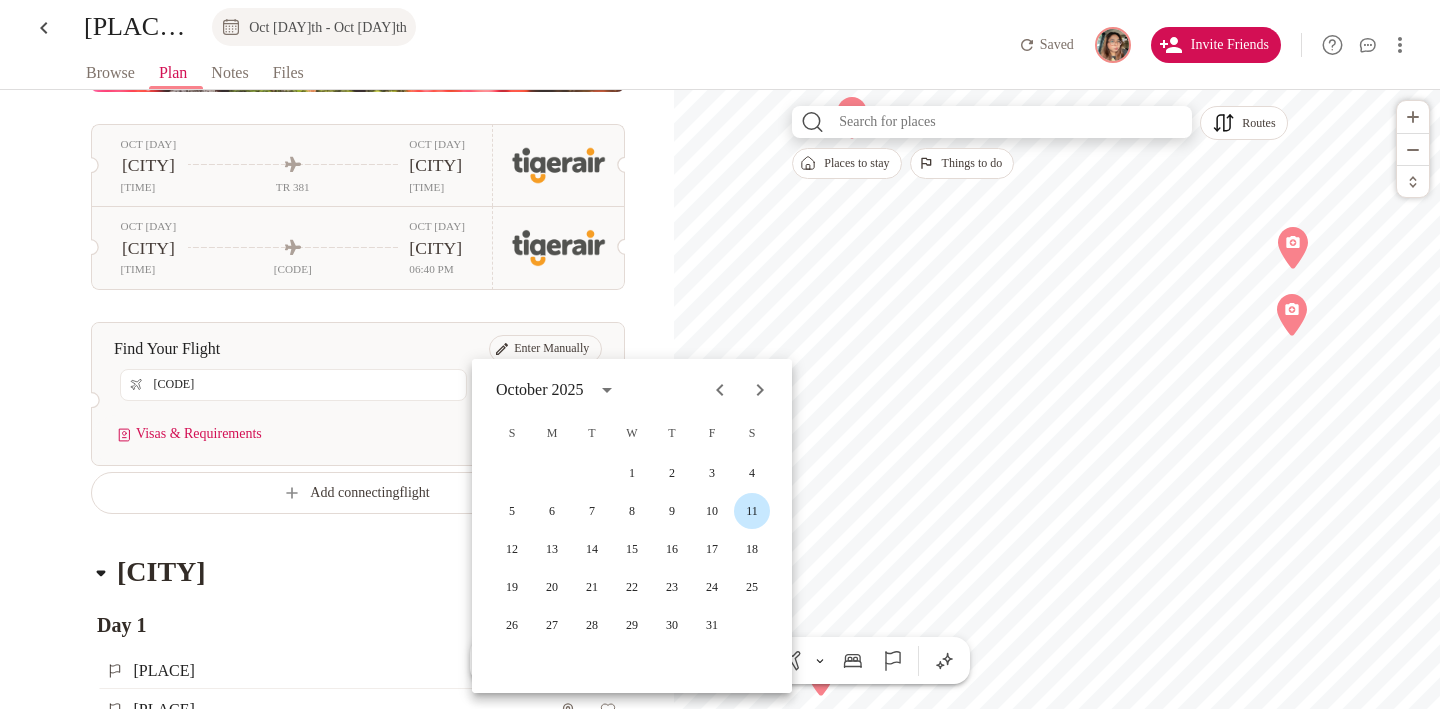 click on "11" at bounding box center (752, 473) 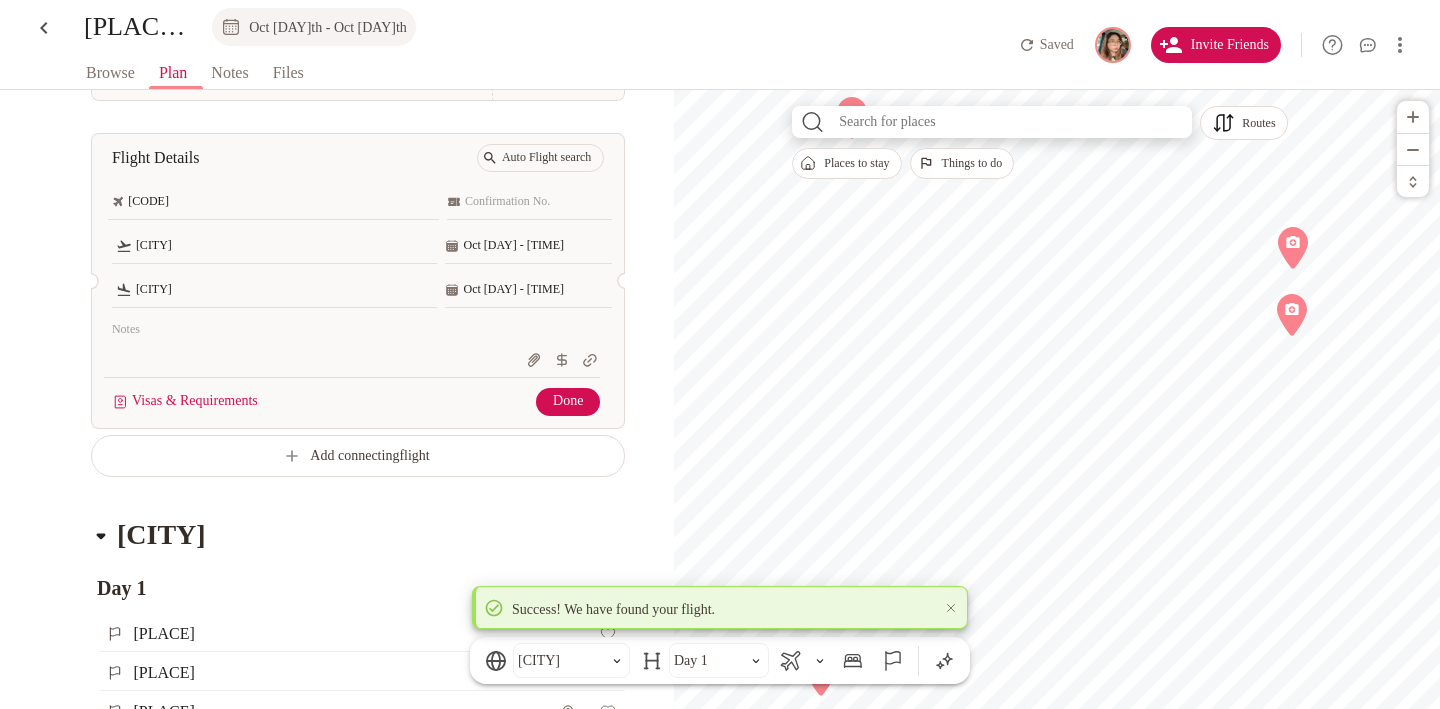 scroll, scrollTop: 373, scrollLeft: 0, axis: vertical 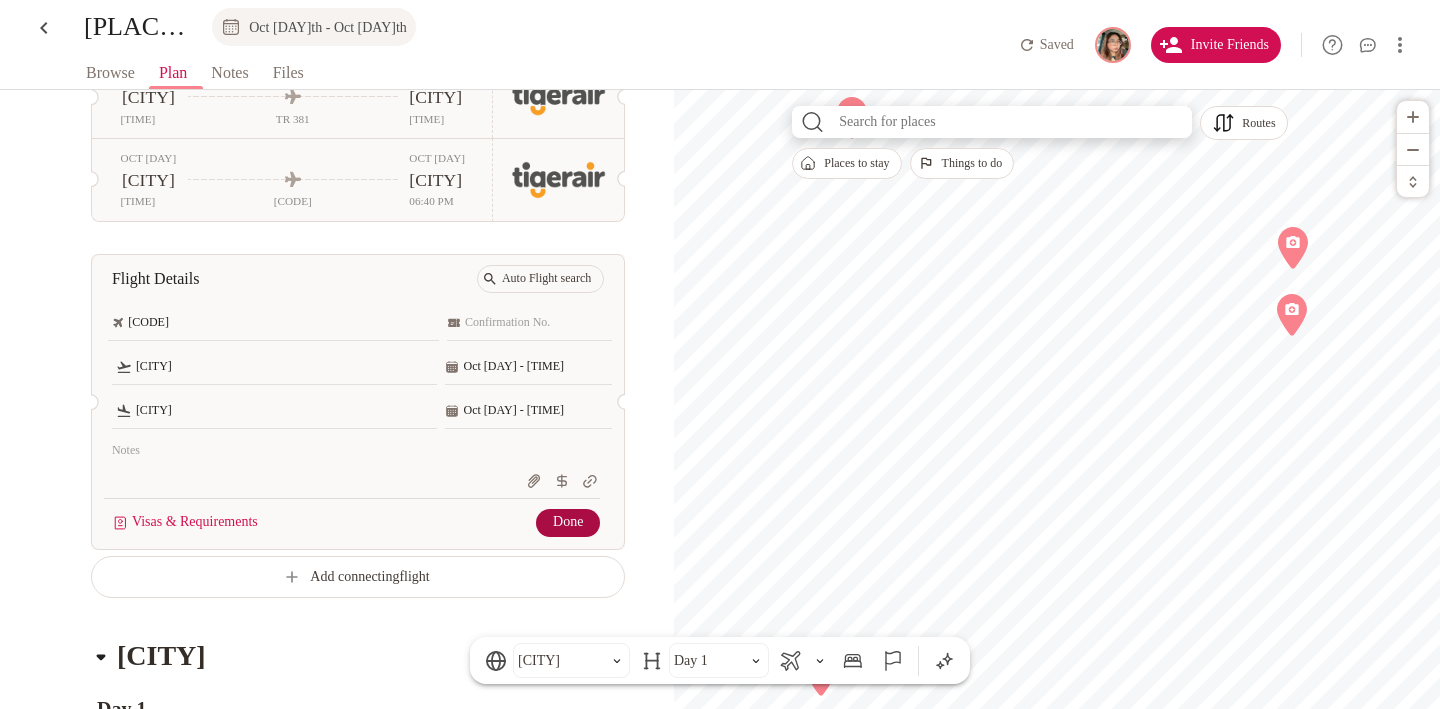 click on "Done" at bounding box center (568, 523) 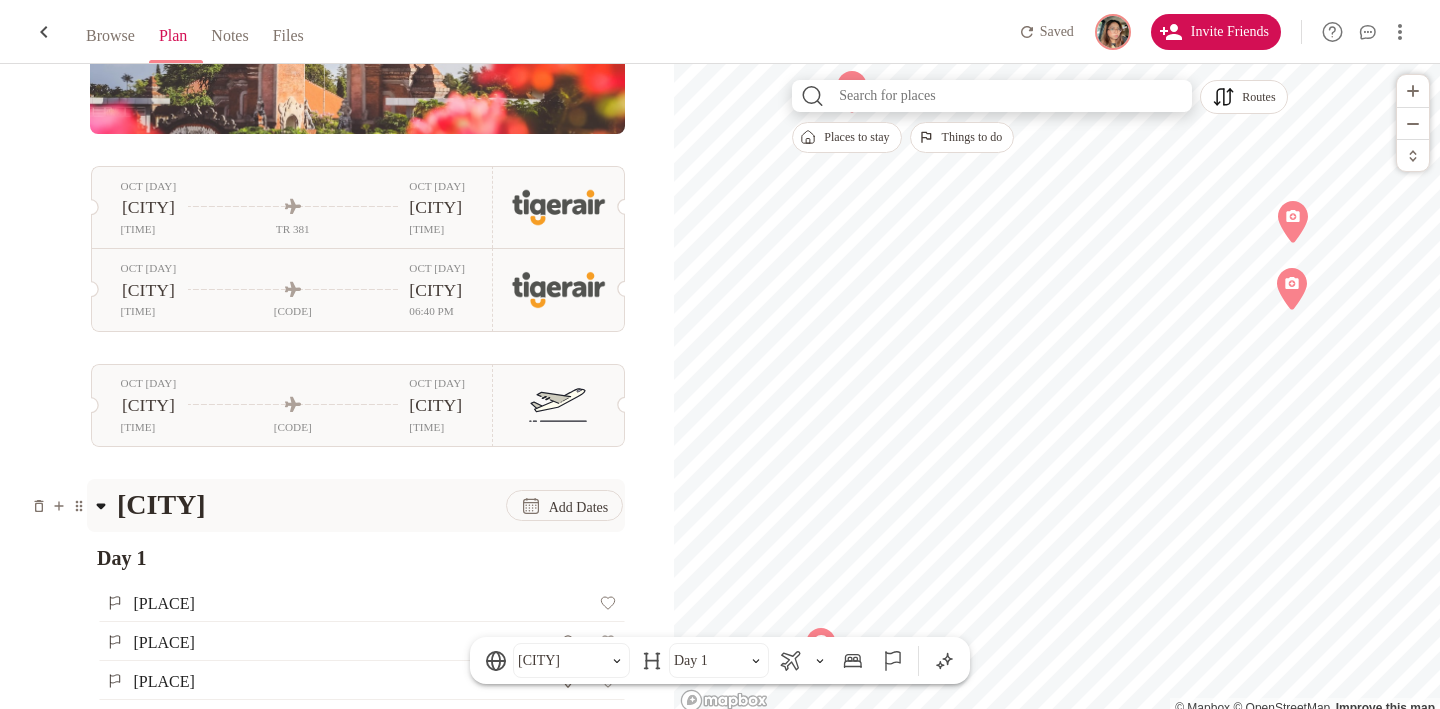 scroll, scrollTop: 620, scrollLeft: 0, axis: vertical 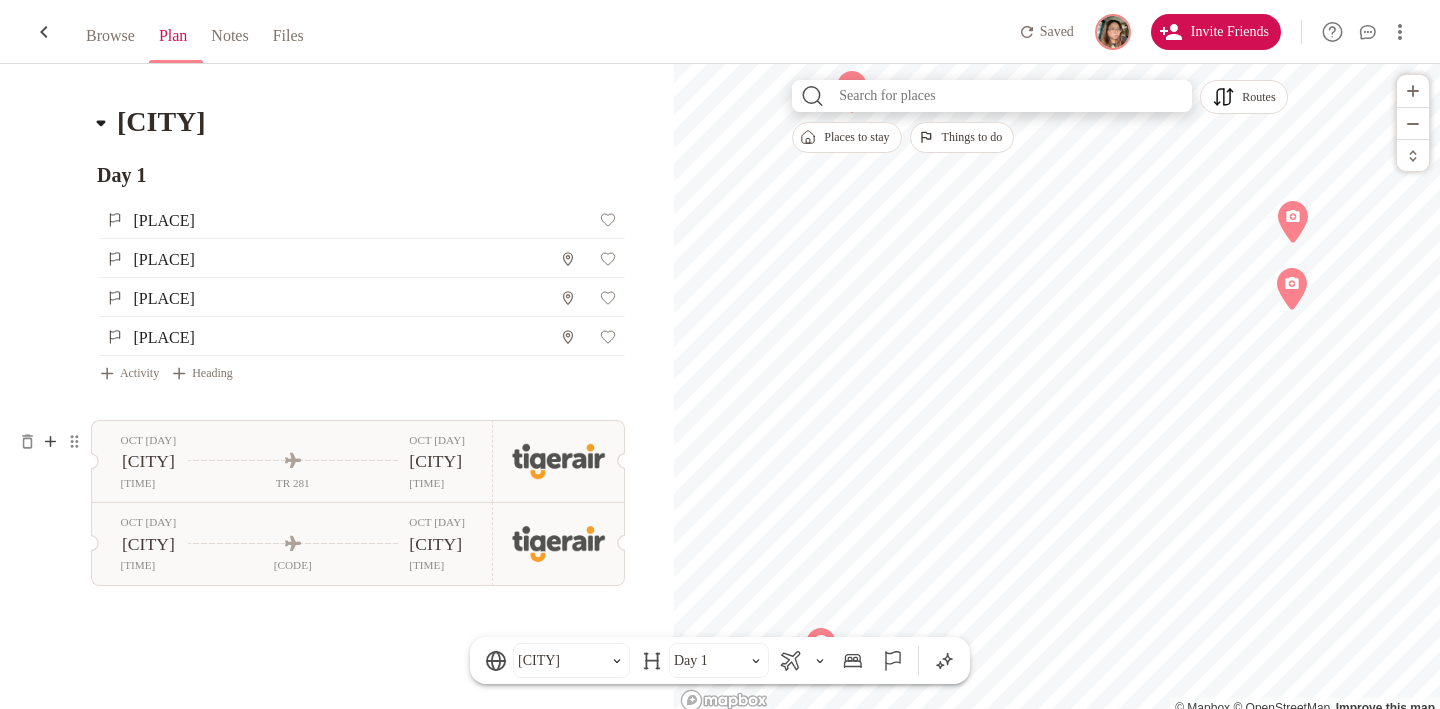 click at bounding box center (50, 441) 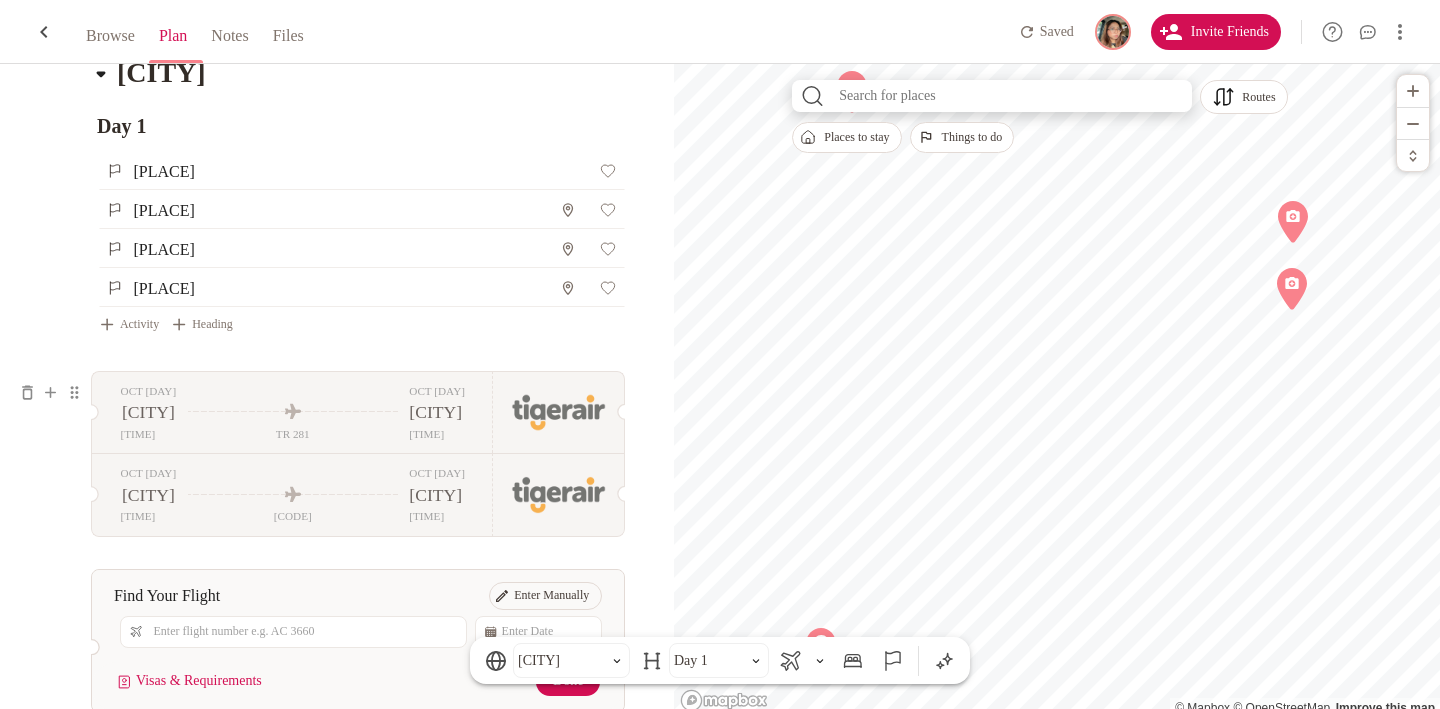scroll, scrollTop: 720, scrollLeft: 0, axis: vertical 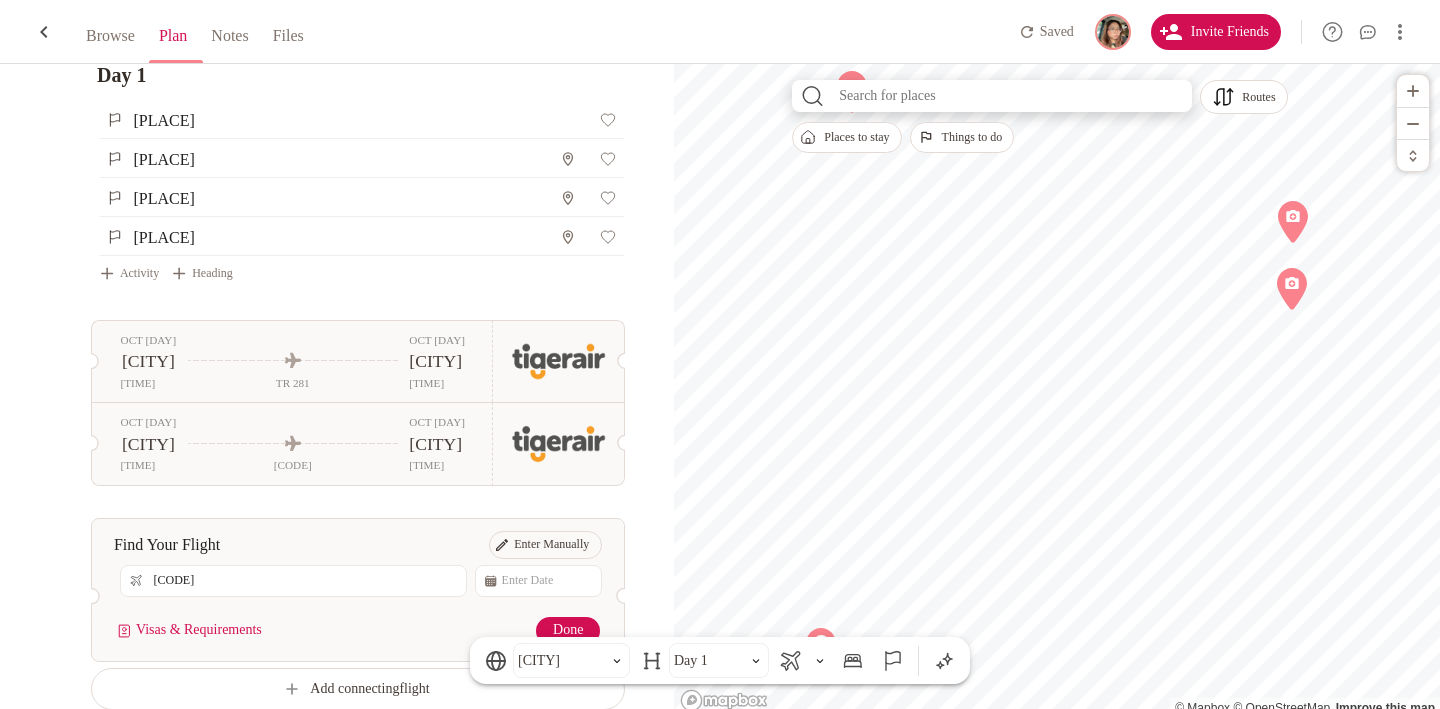 type on "[CODE]" 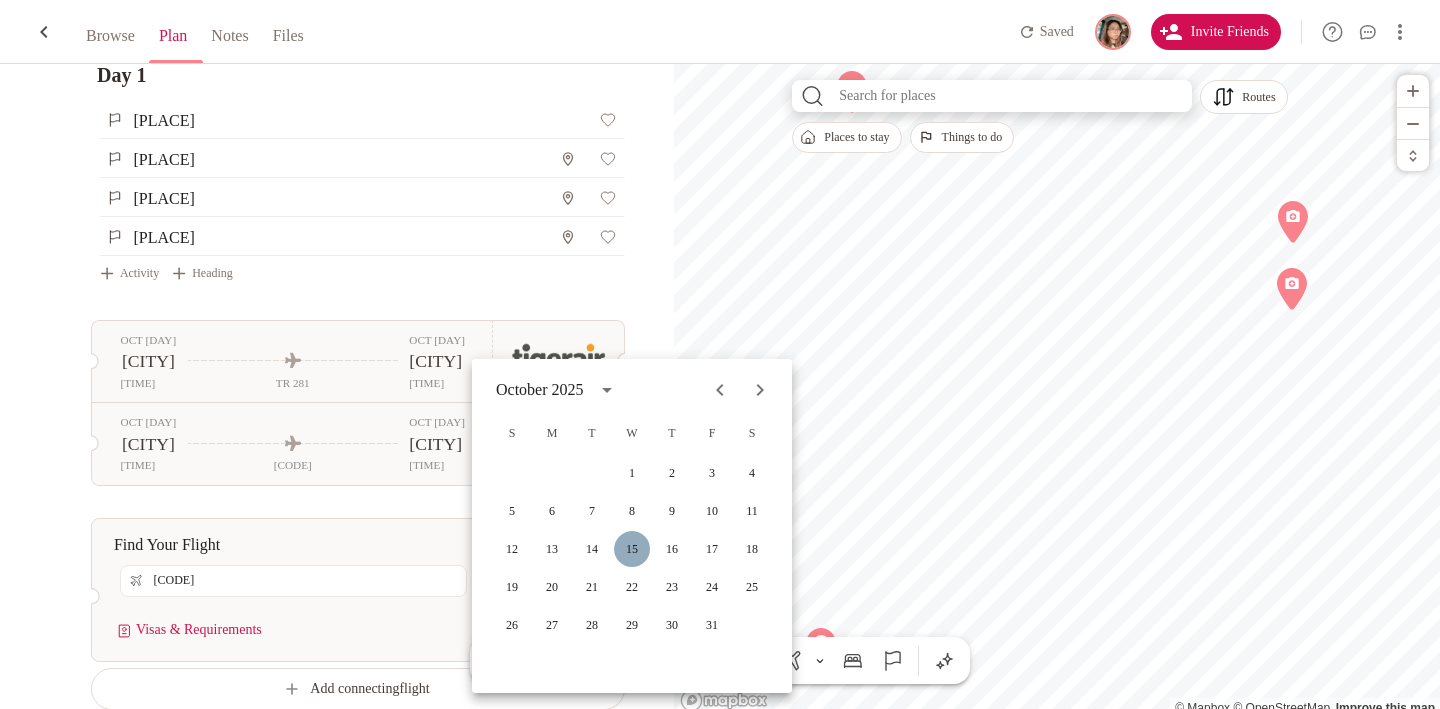 click on "15" at bounding box center (632, 473) 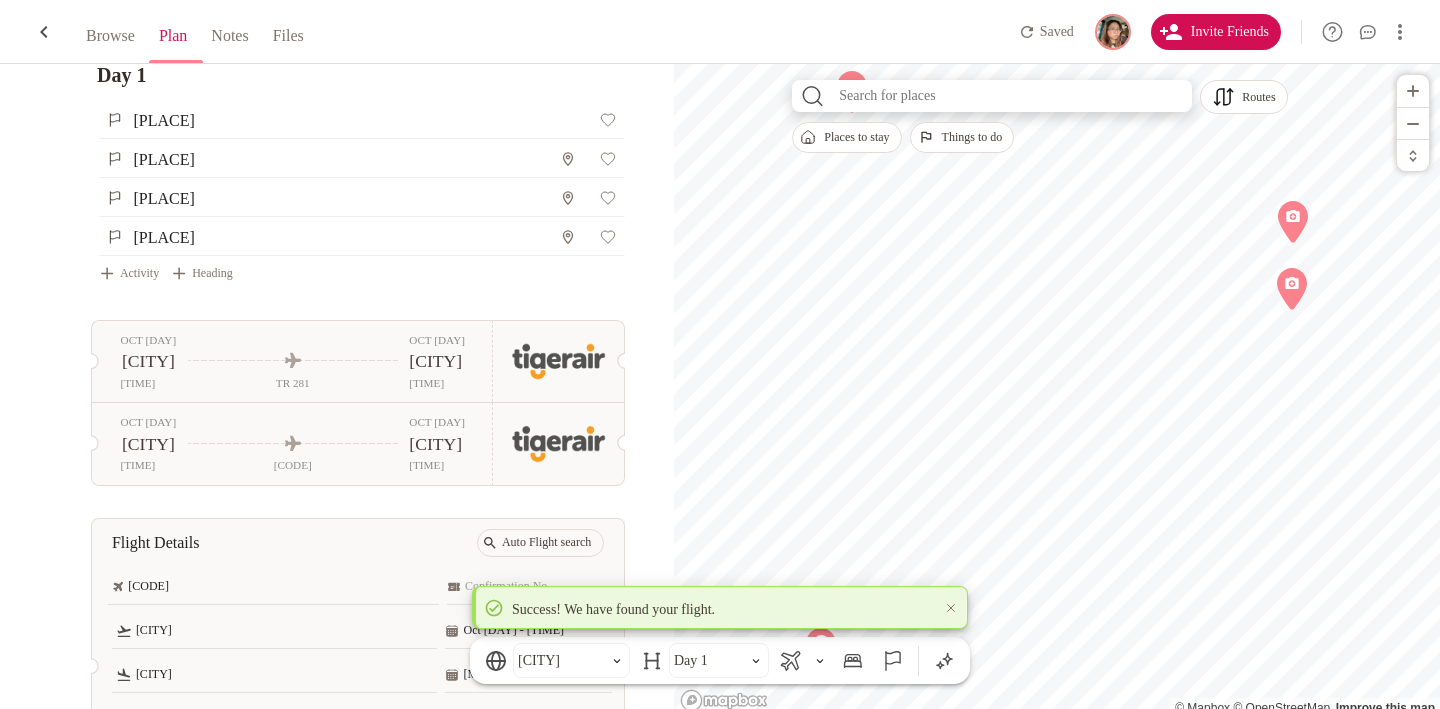 scroll, scrollTop: 996, scrollLeft: 0, axis: vertical 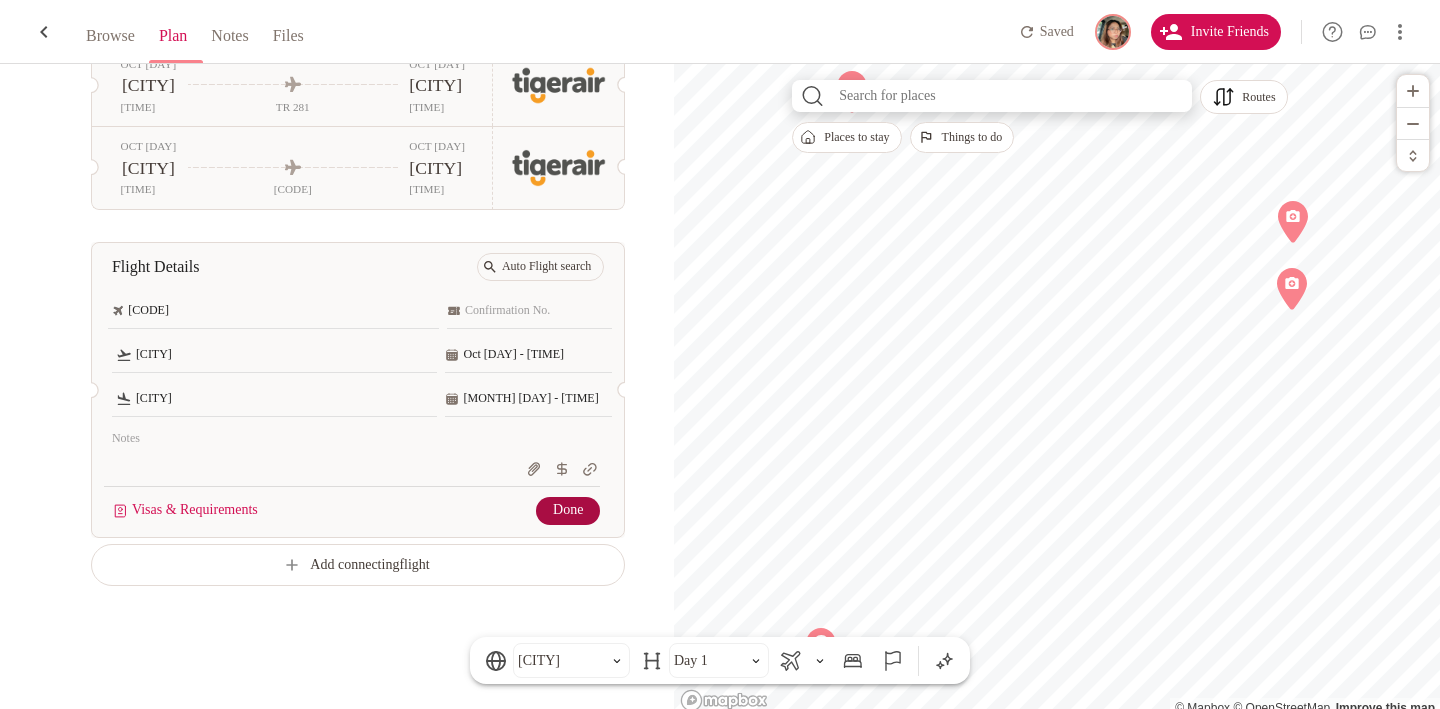 click on "Done" at bounding box center (568, 511) 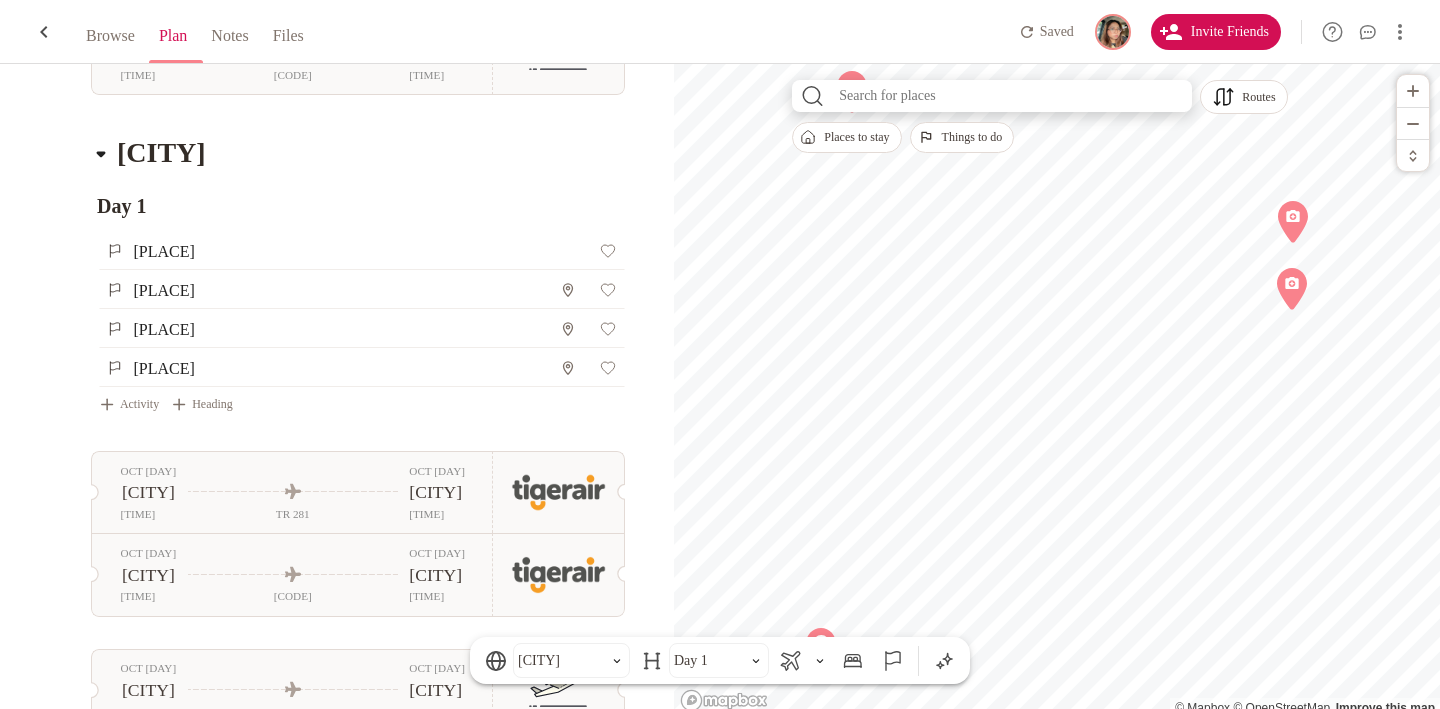 scroll, scrollTop: 735, scrollLeft: 0, axis: vertical 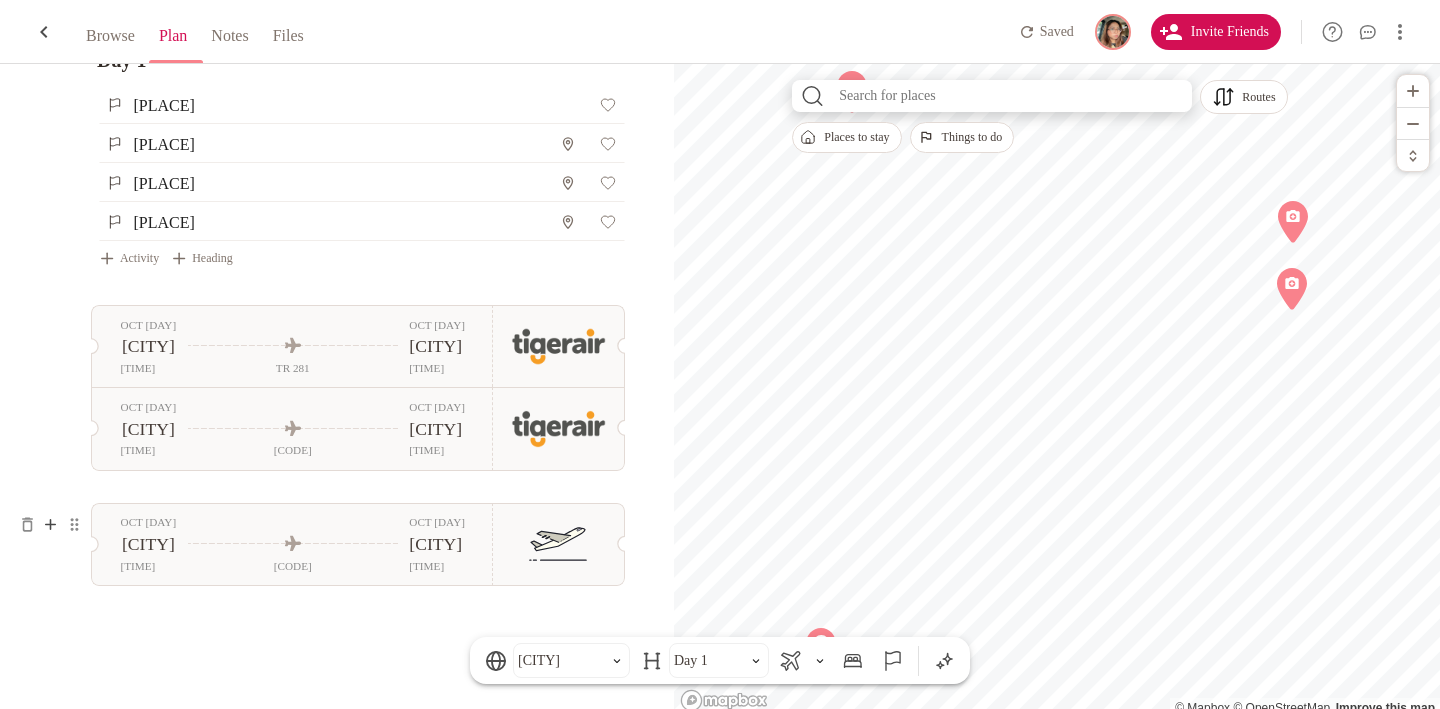 click at bounding box center (50, 524) 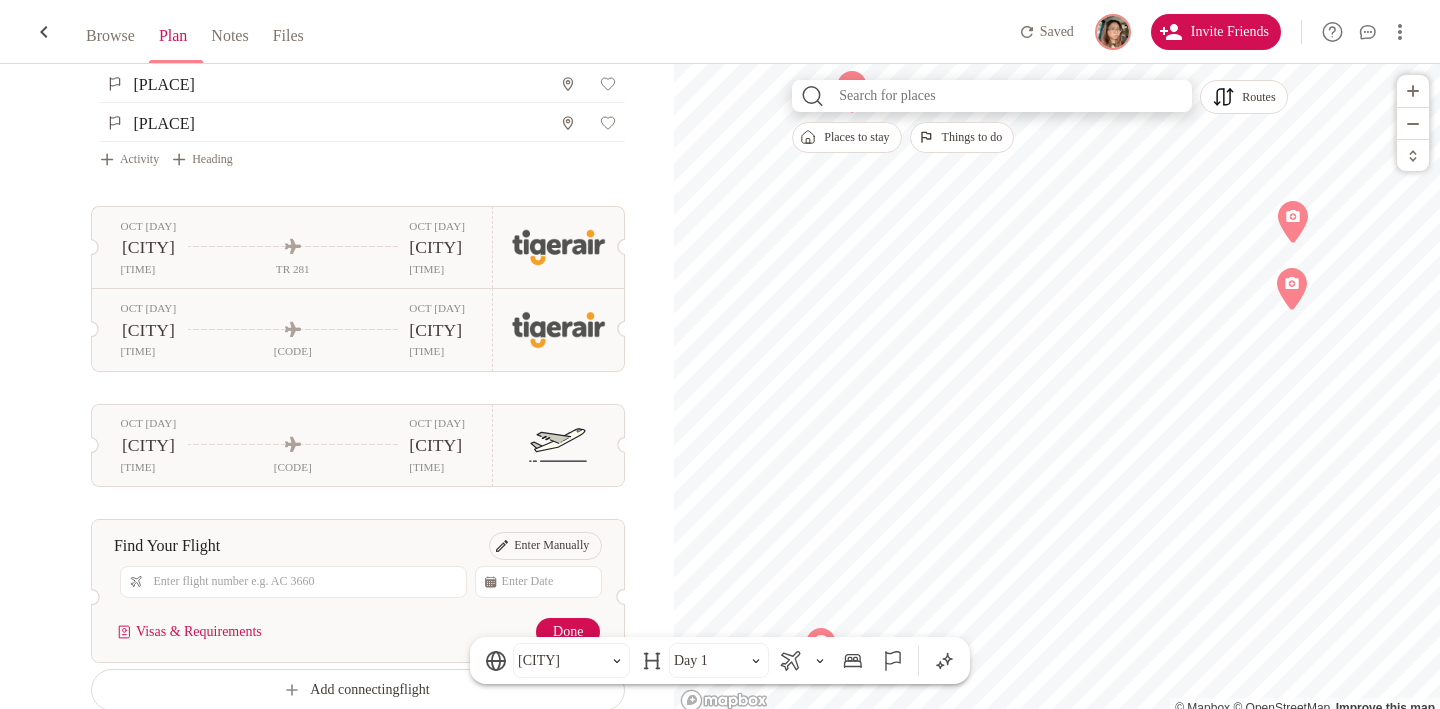 scroll, scrollTop: 835, scrollLeft: 0, axis: vertical 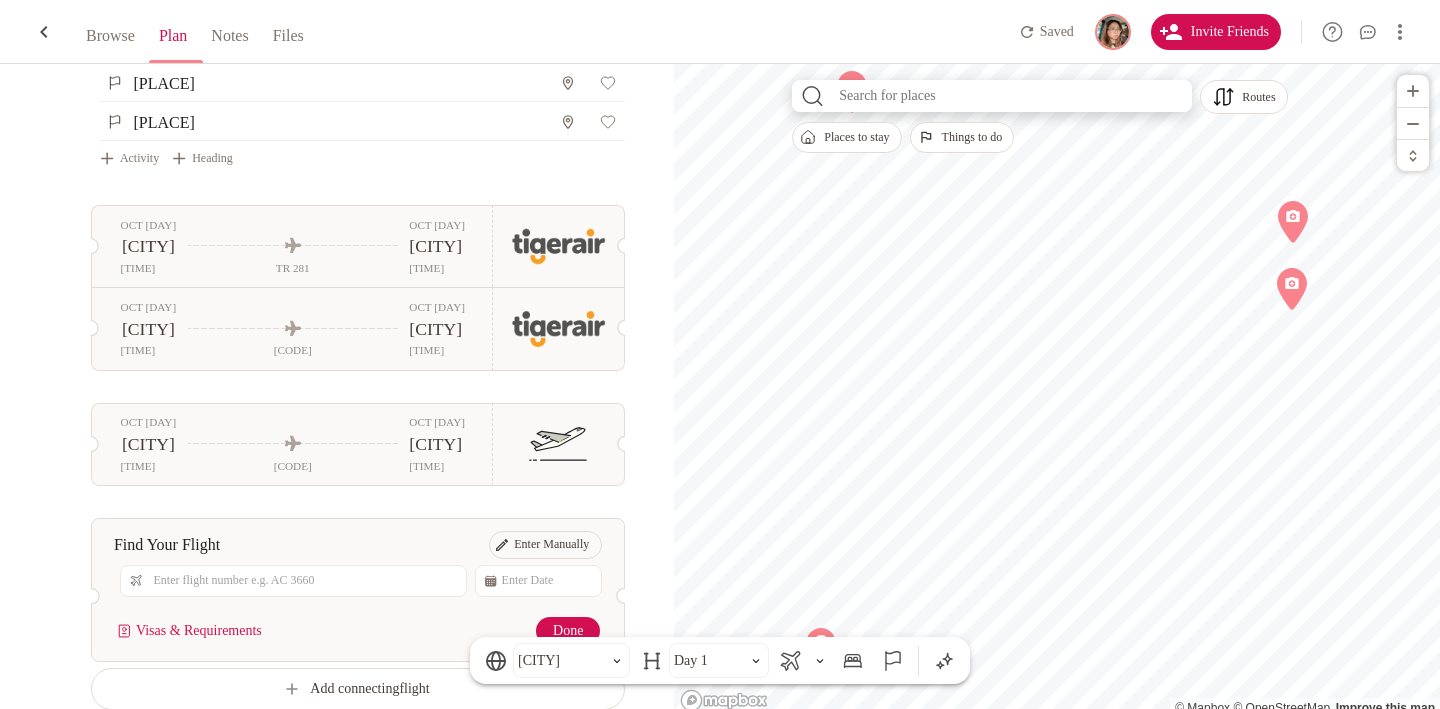 click at bounding box center (300, 581) 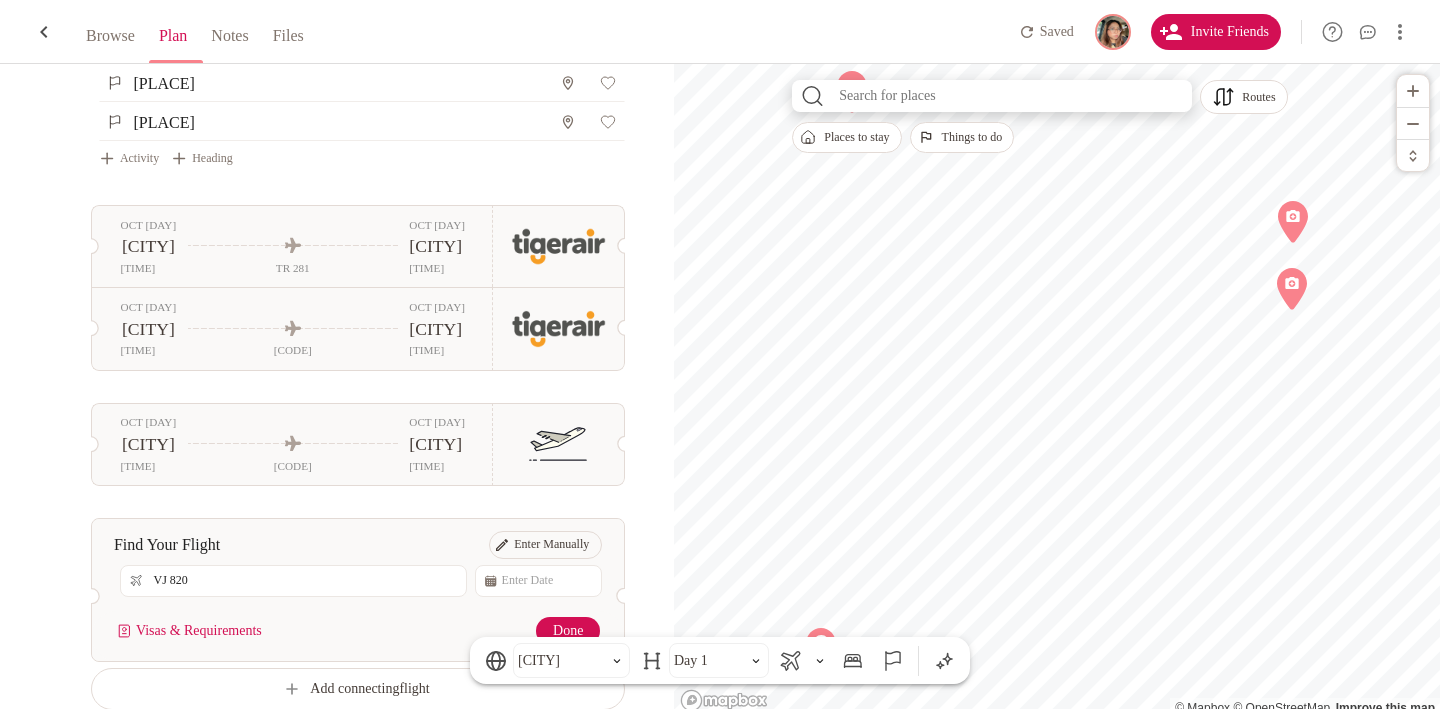type on "VJ 820" 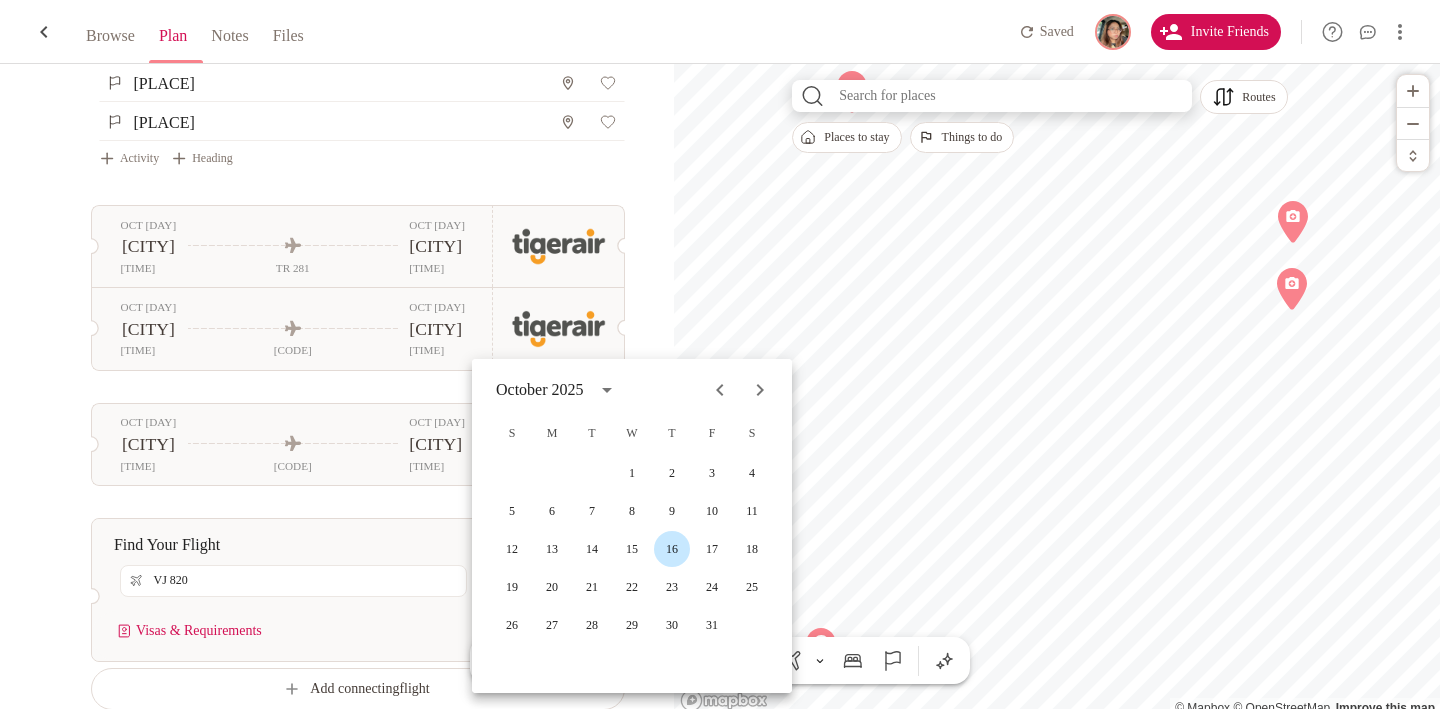 click on "16" at bounding box center [672, 473] 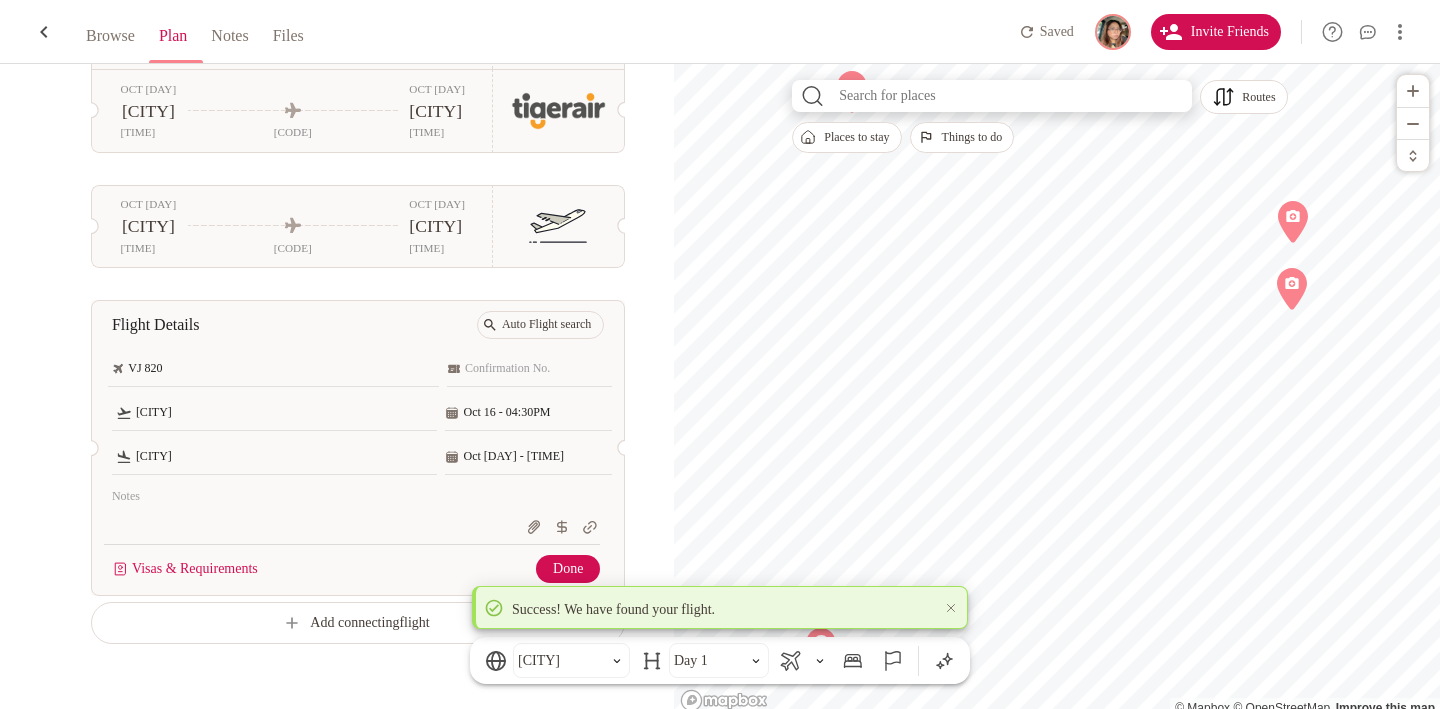 scroll, scrollTop: 1065, scrollLeft: 0, axis: vertical 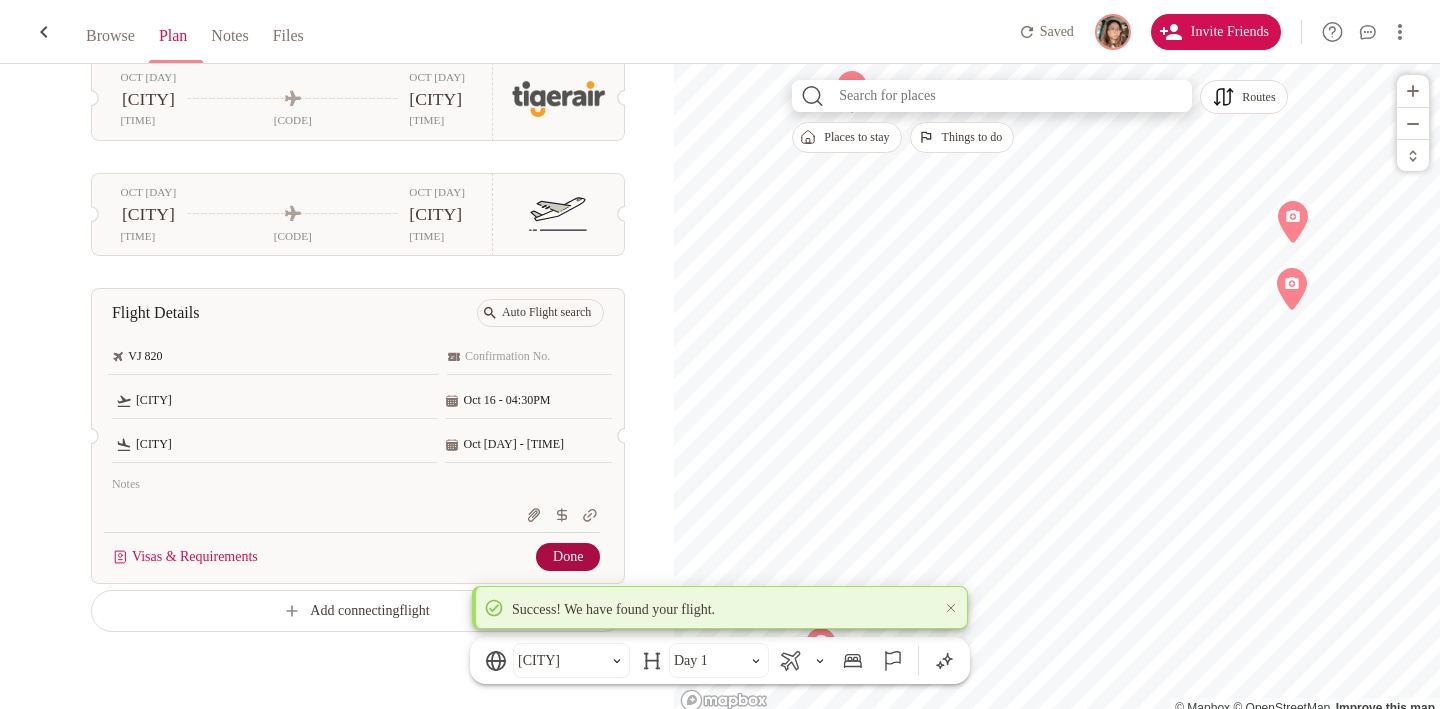 click on "Done" at bounding box center [568, 557] 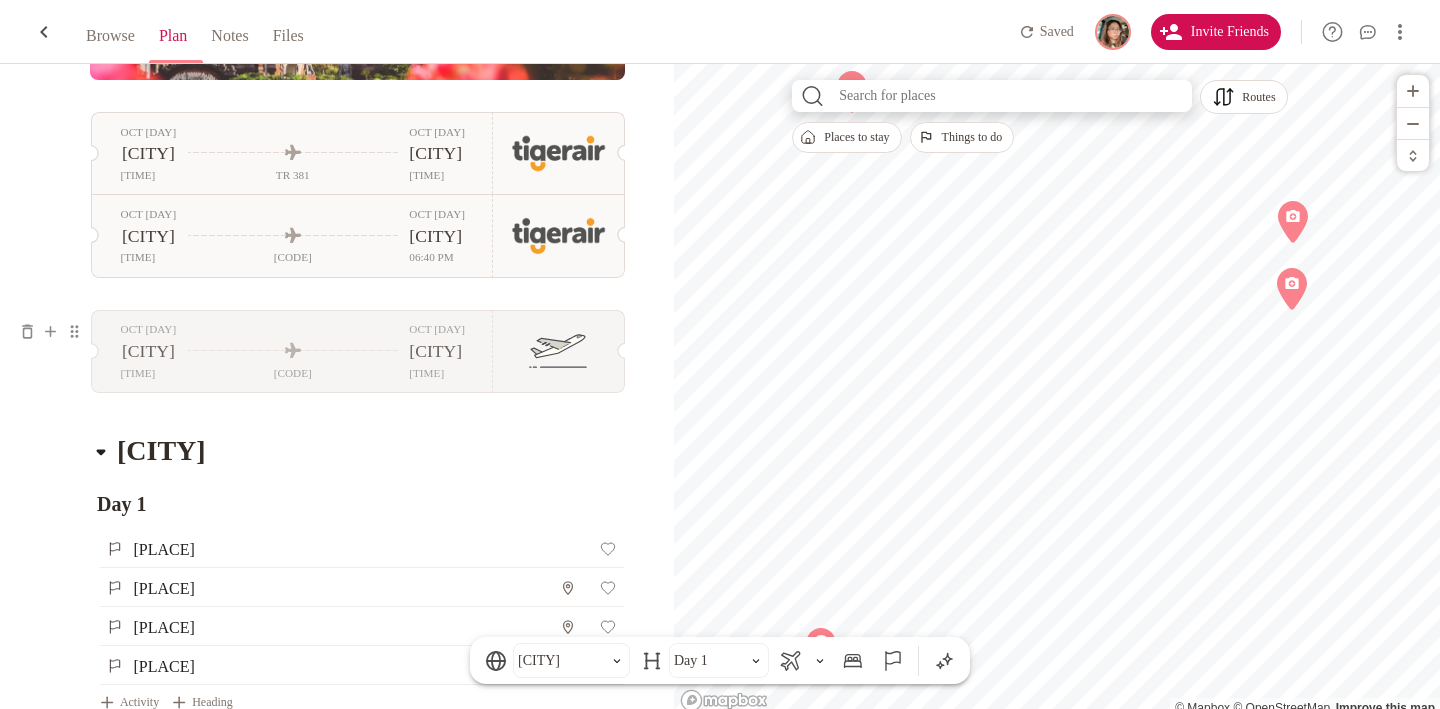 scroll, scrollTop: 304, scrollLeft: 0, axis: vertical 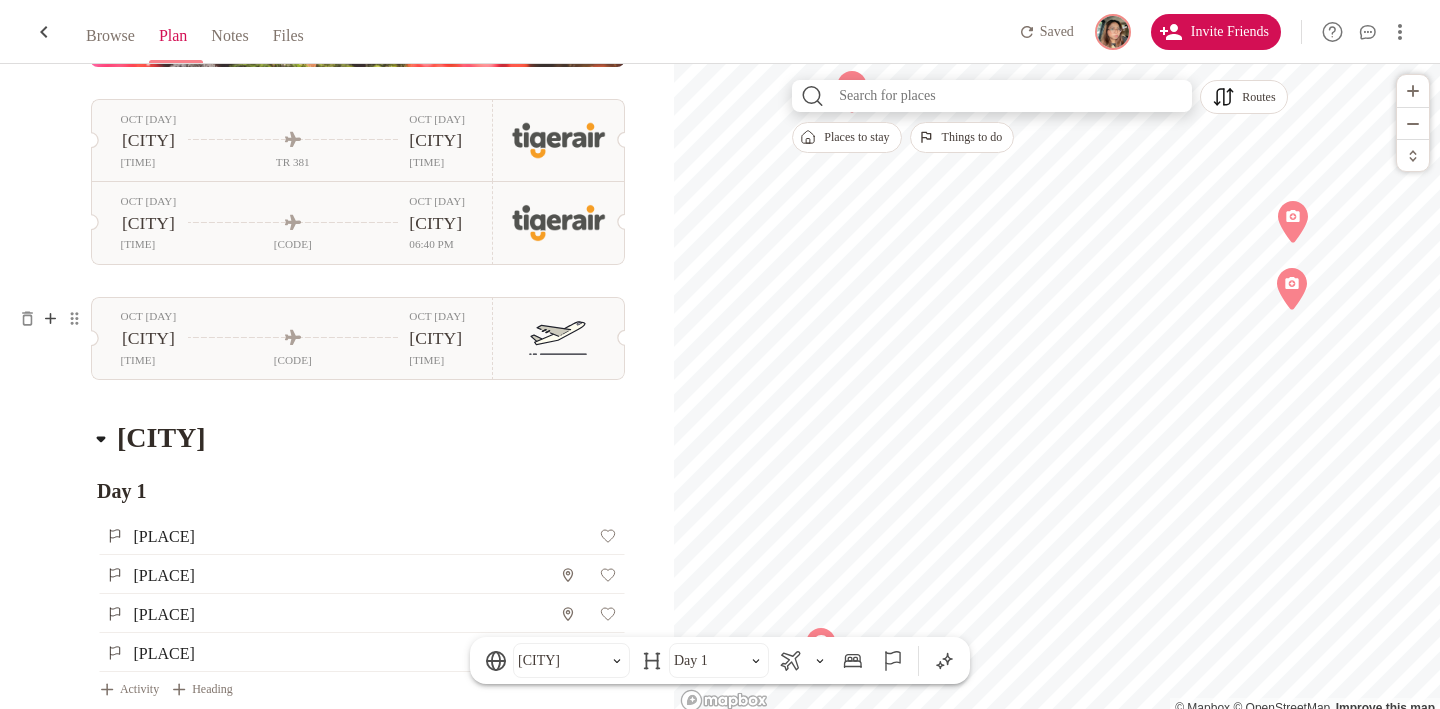 click at bounding box center (50, 318) 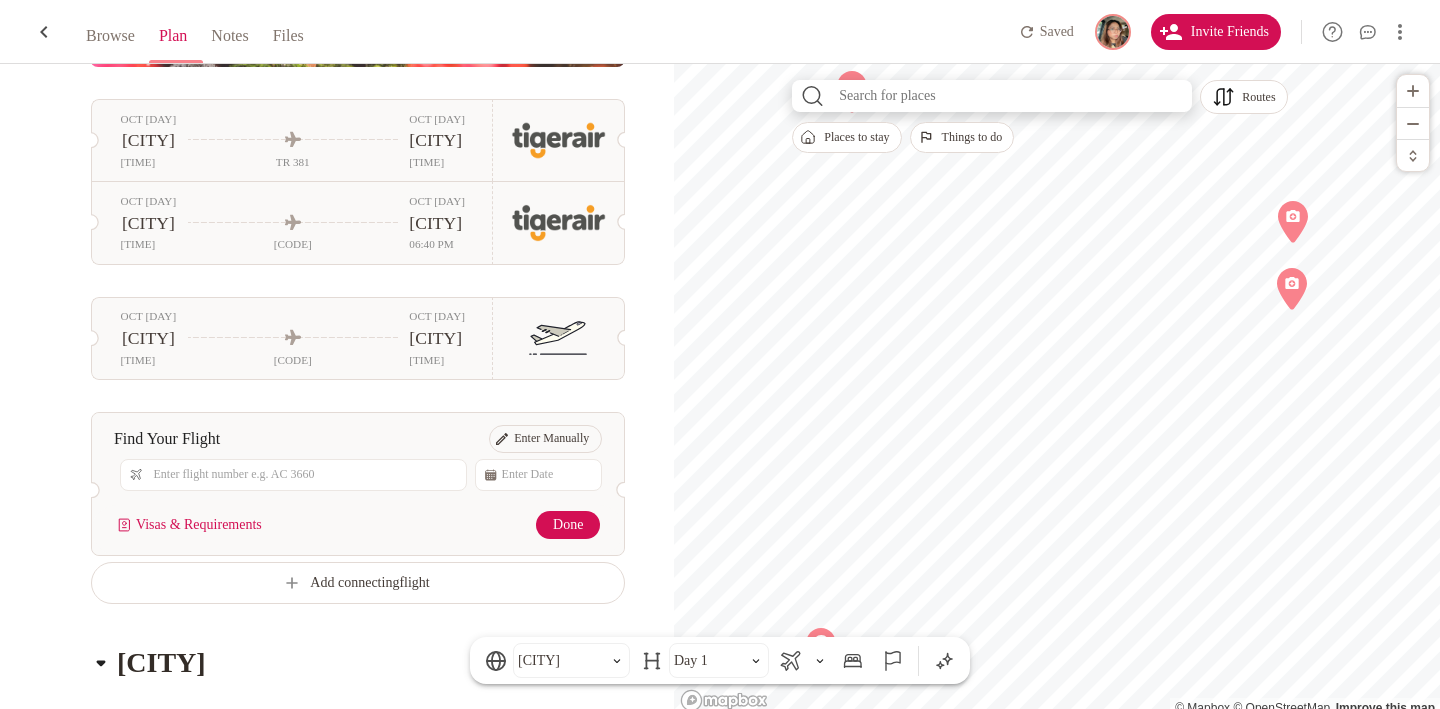 click at bounding box center (300, 475) 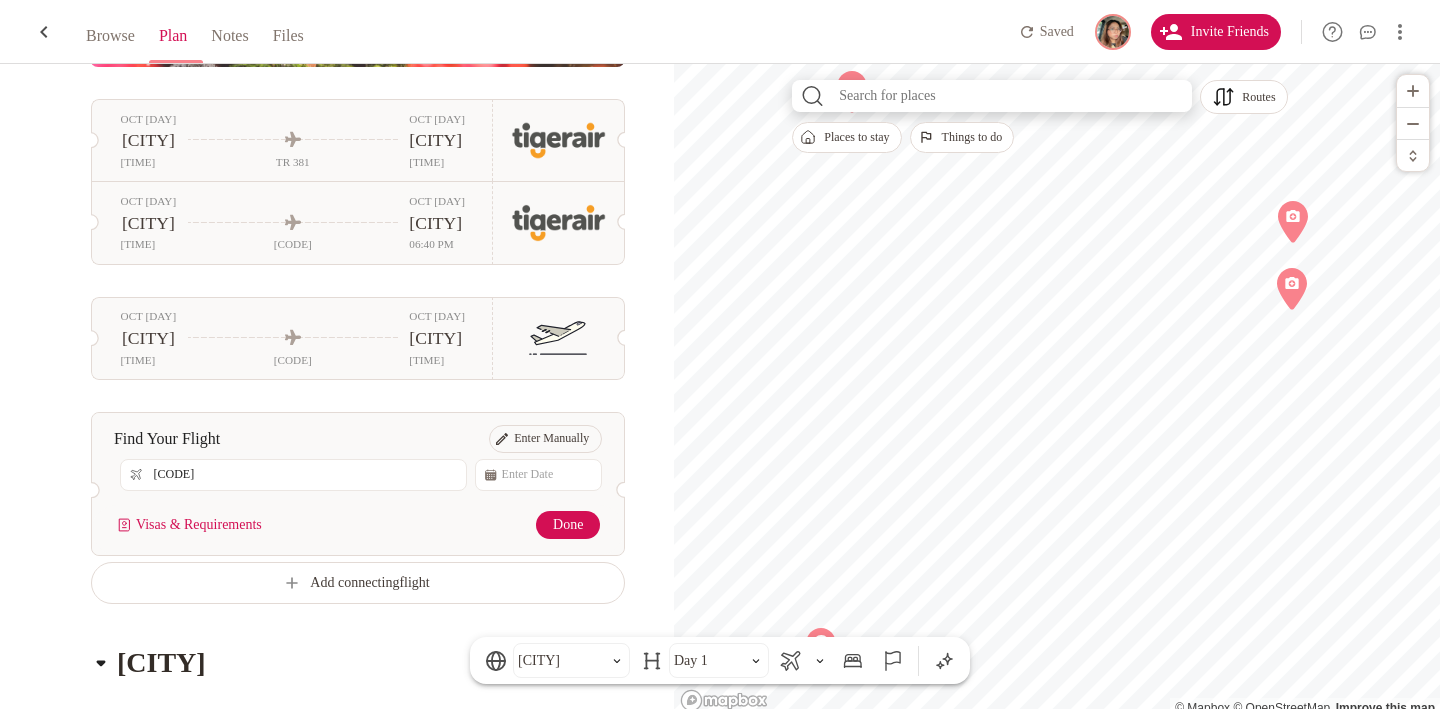 type on "[CODE]" 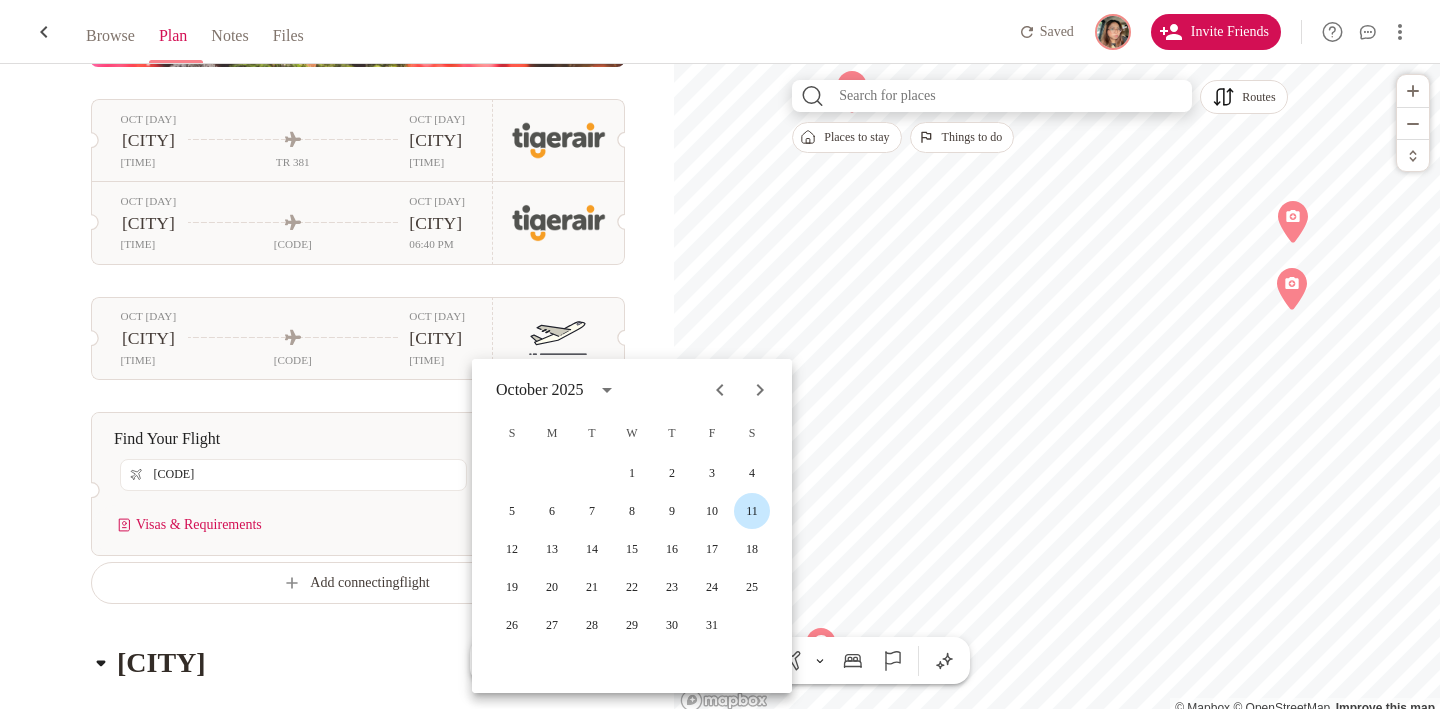 click on "11" at bounding box center (752, 473) 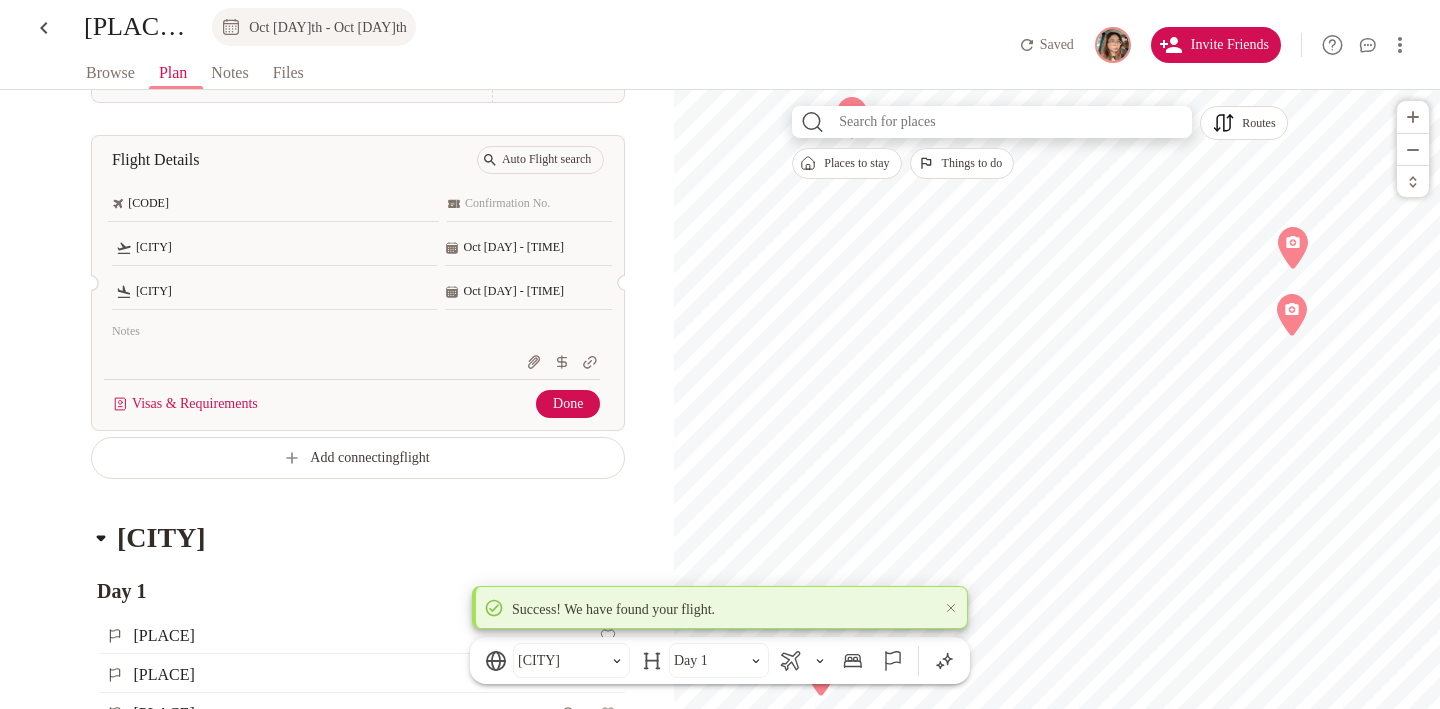 scroll, scrollTop: 606, scrollLeft: 0, axis: vertical 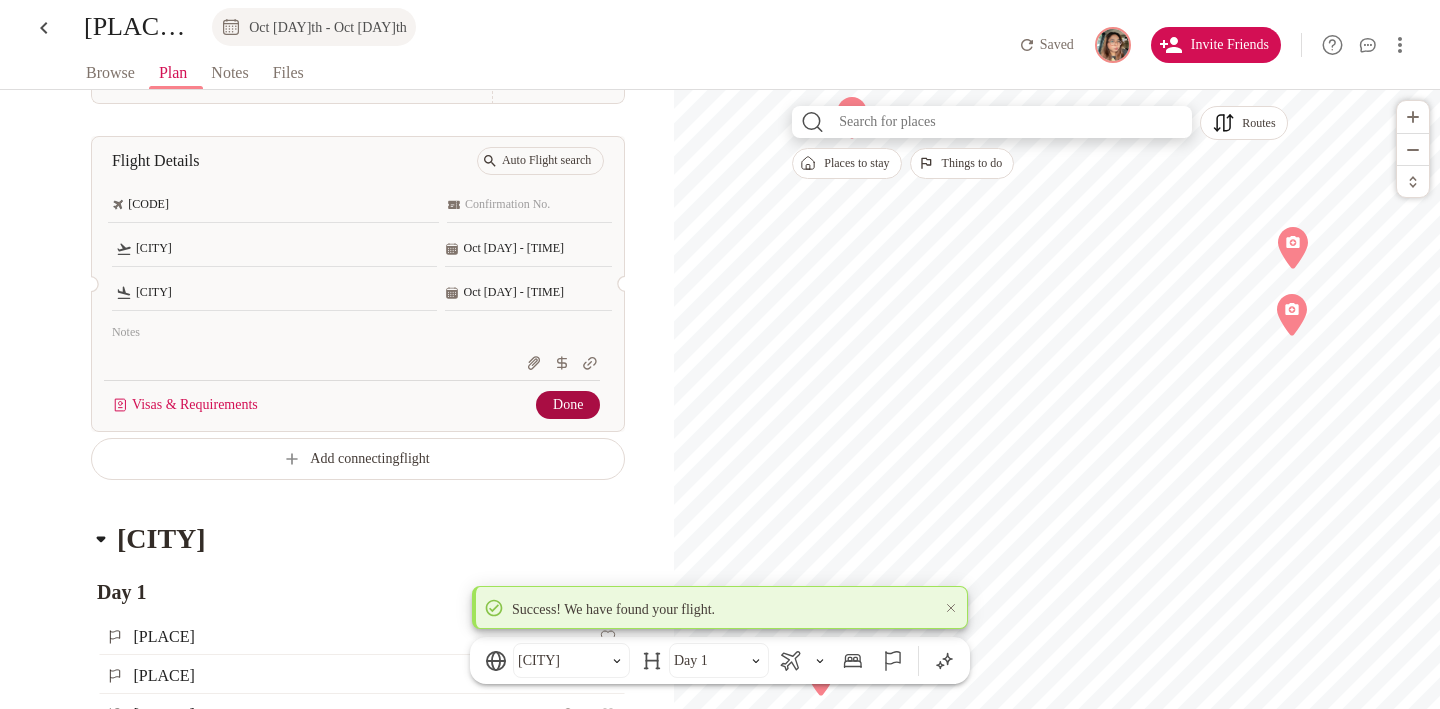 click on "Done" at bounding box center [568, 405] 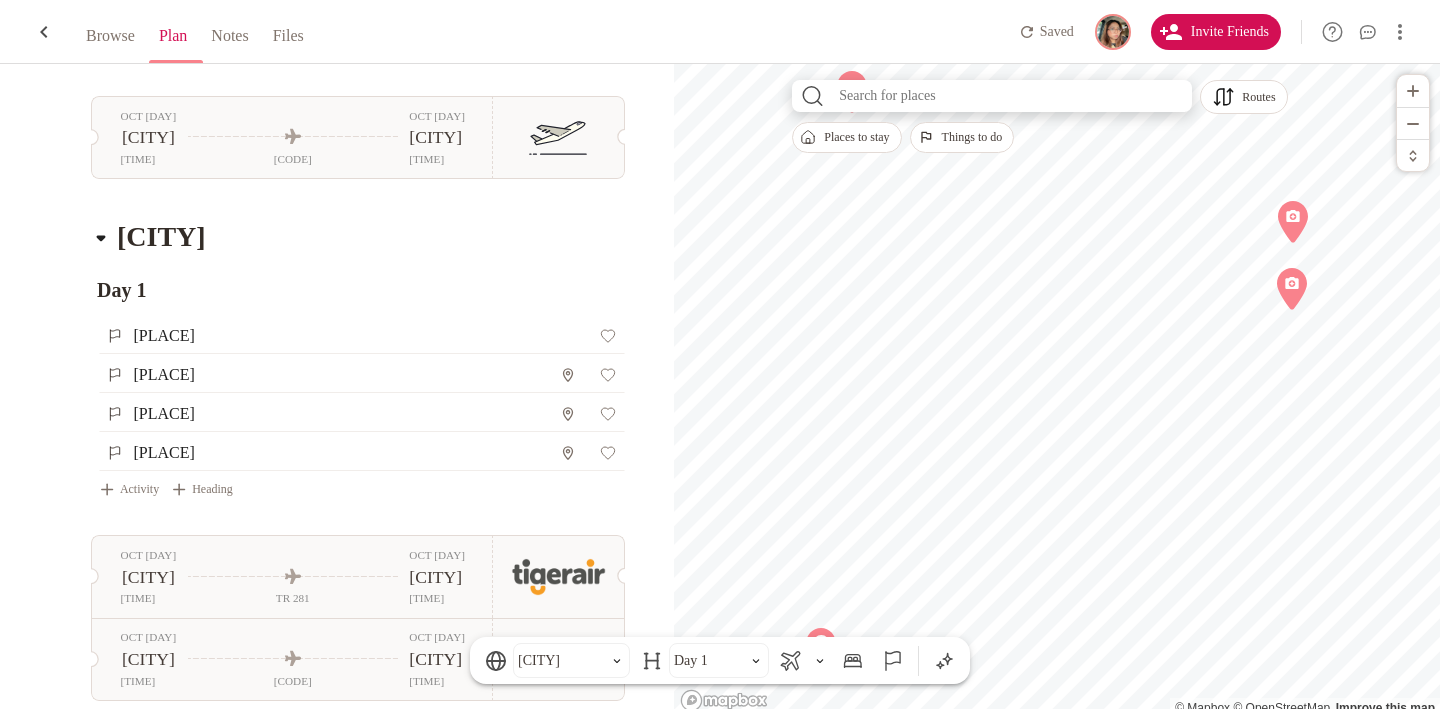 scroll, scrollTop: 677, scrollLeft: 0, axis: vertical 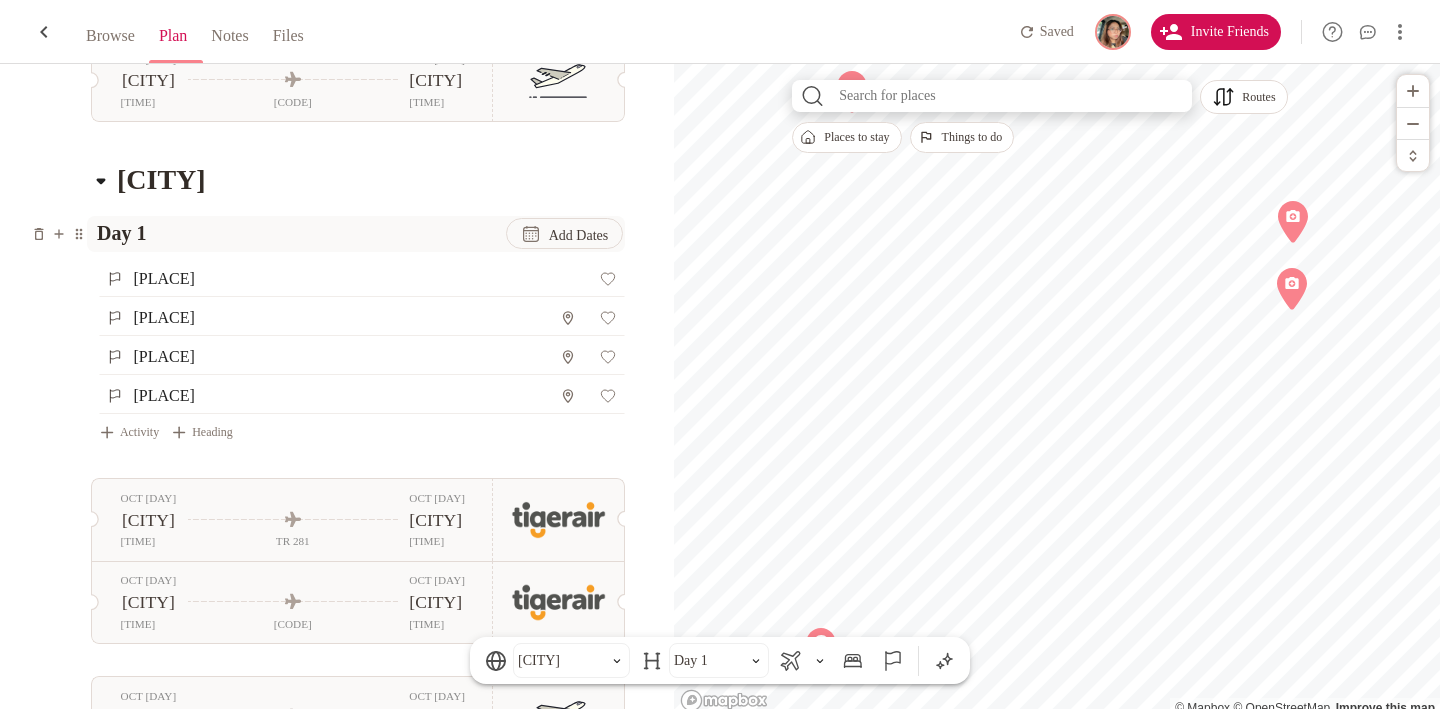 click on "Day 1" at bounding box center [300, 234] 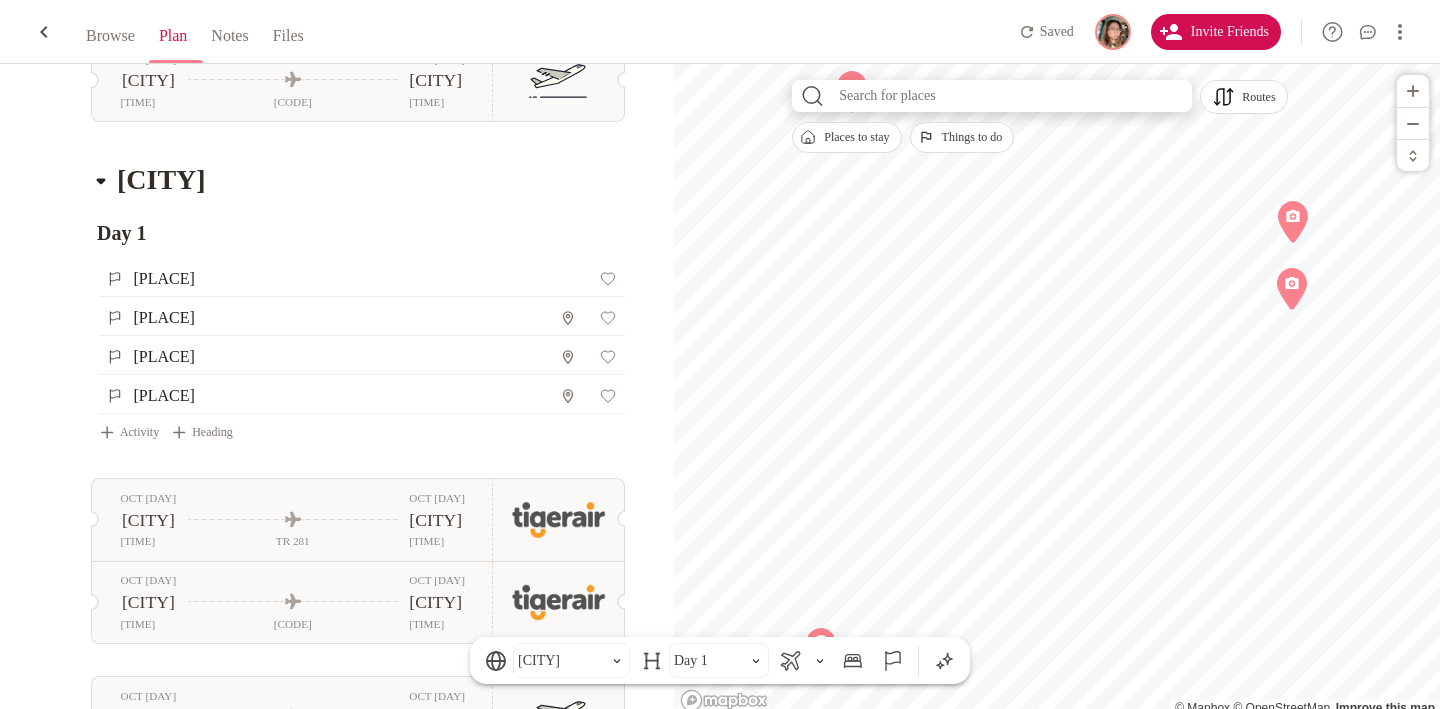 click on "Day 1" at bounding box center (359, 234) 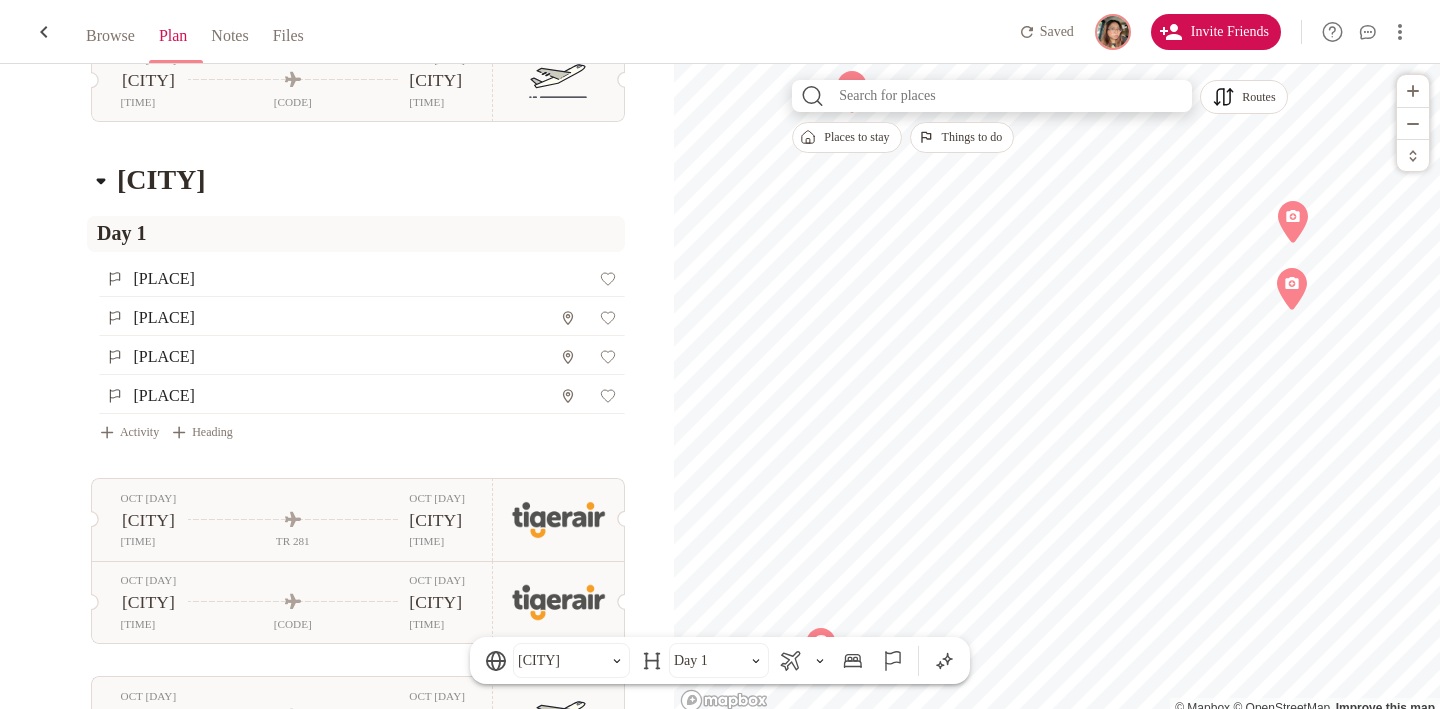 click on "OCT [DAY] [CITY] [TIME] TR [NUMBER] OCT [DAY] [CITY] [TIME] OCT [DAY] [CITY] [TIME] TR [NUMBER] OCT [DAY] [CITY] [TIME] OCT [DAY] [CITY] [TIME] VJ [NUMBER] OCT [DAY] [CITY] [TIME] OCT [DAY] [CITY] [TIME] VJ [NUMBER] OCT [DAY] [CITY] [TIME] [CITY] Day [DAY] [PLACE] [PLACE] [PLACE] [PLACE] Activity Heading OCT [DAY] [CITY] [TIME] TR [NUMBER] OCT [DAY] [CITY] [TIME] OCT [DAY] [CITY] [TIME] TR [NUMBER] OCT [DAY] [CITY] [TIME] OCT [DAY] [CITY] [TIME] VJ [NUMBER] OCT [DAY] [CITY] [TIME] OCT [DAY] [CITY] [TIME] VJ [NUMBER] OCT [DAY] [CITY] [TIME] [CITY] .st0 { fill: none; stroke: #4E4E4E; stroke-width: 1.92; stroke-linecap: round; stroke-linejoin: round; } Day [DAY]" at bounding box center [337, 139] 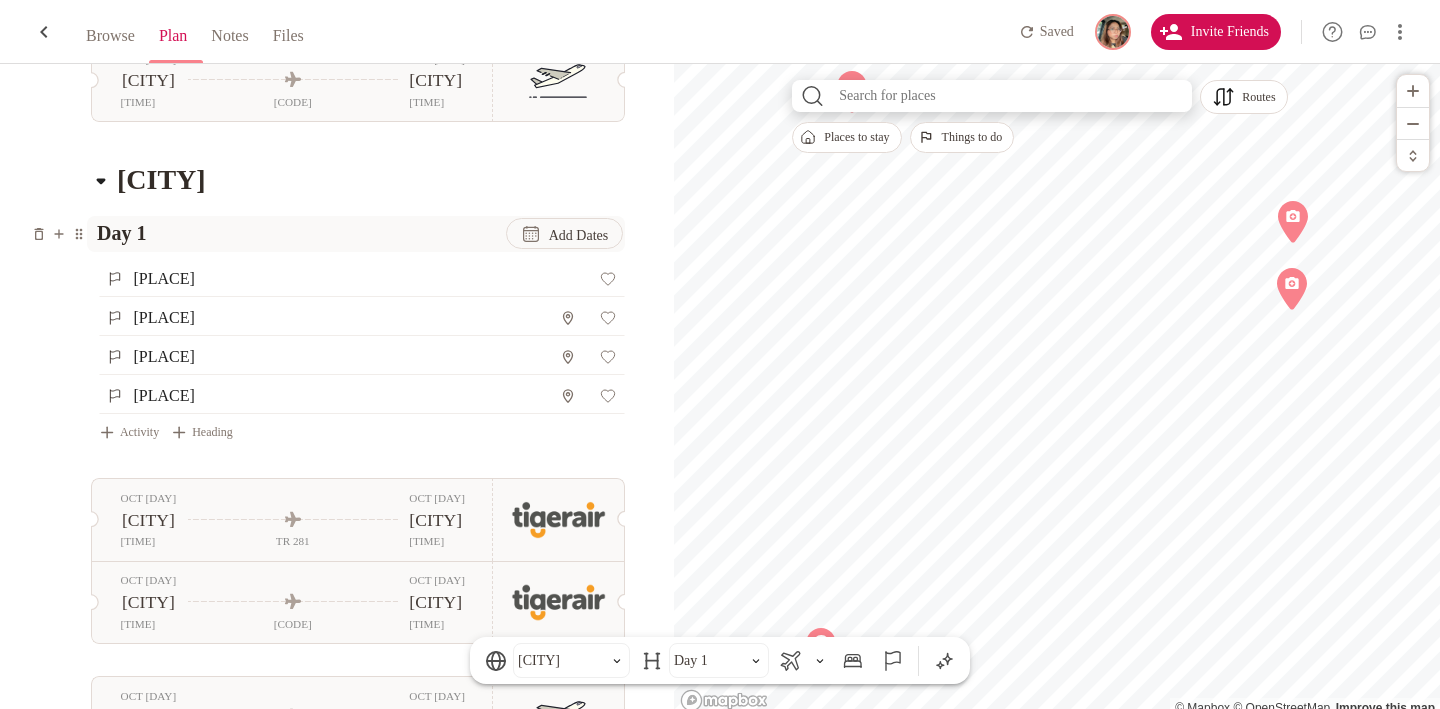 click on "Add Dates" at bounding box center (579, 235) 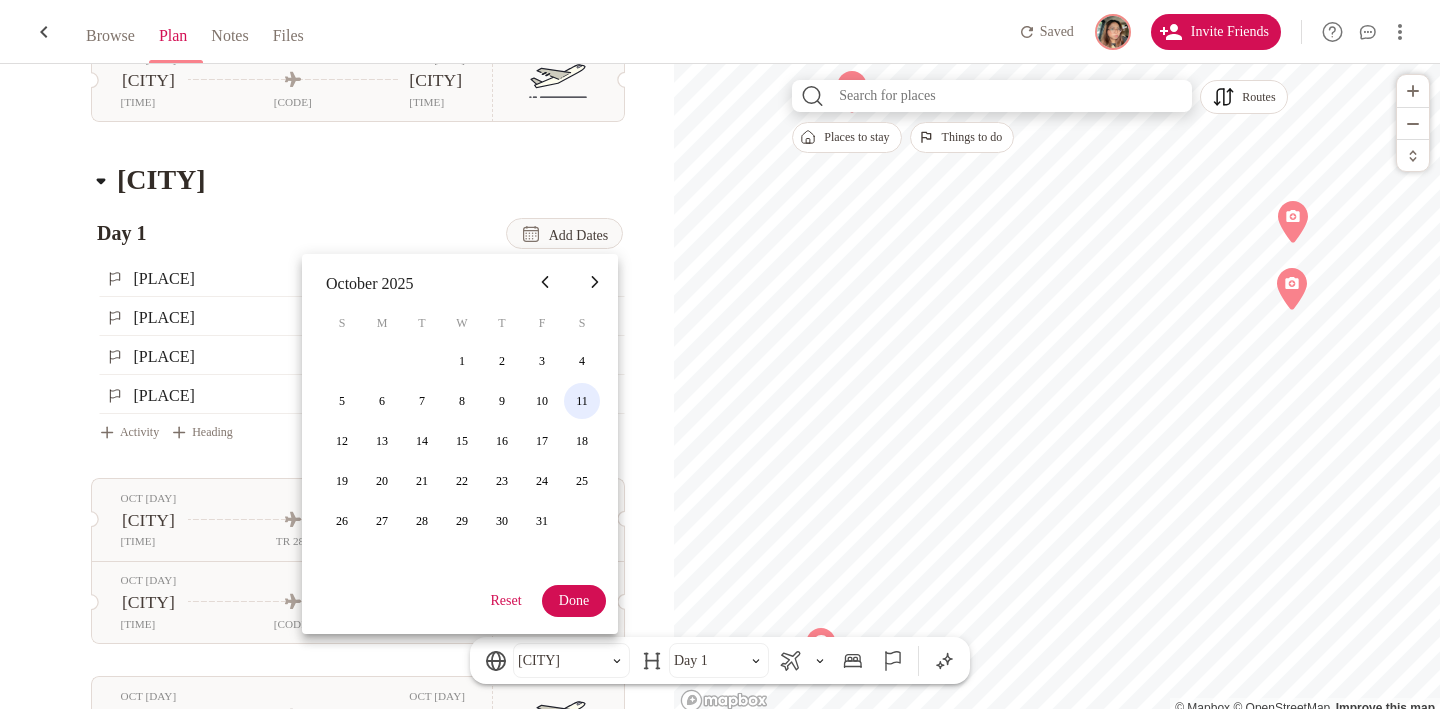 click on "11" at bounding box center [462, 361] 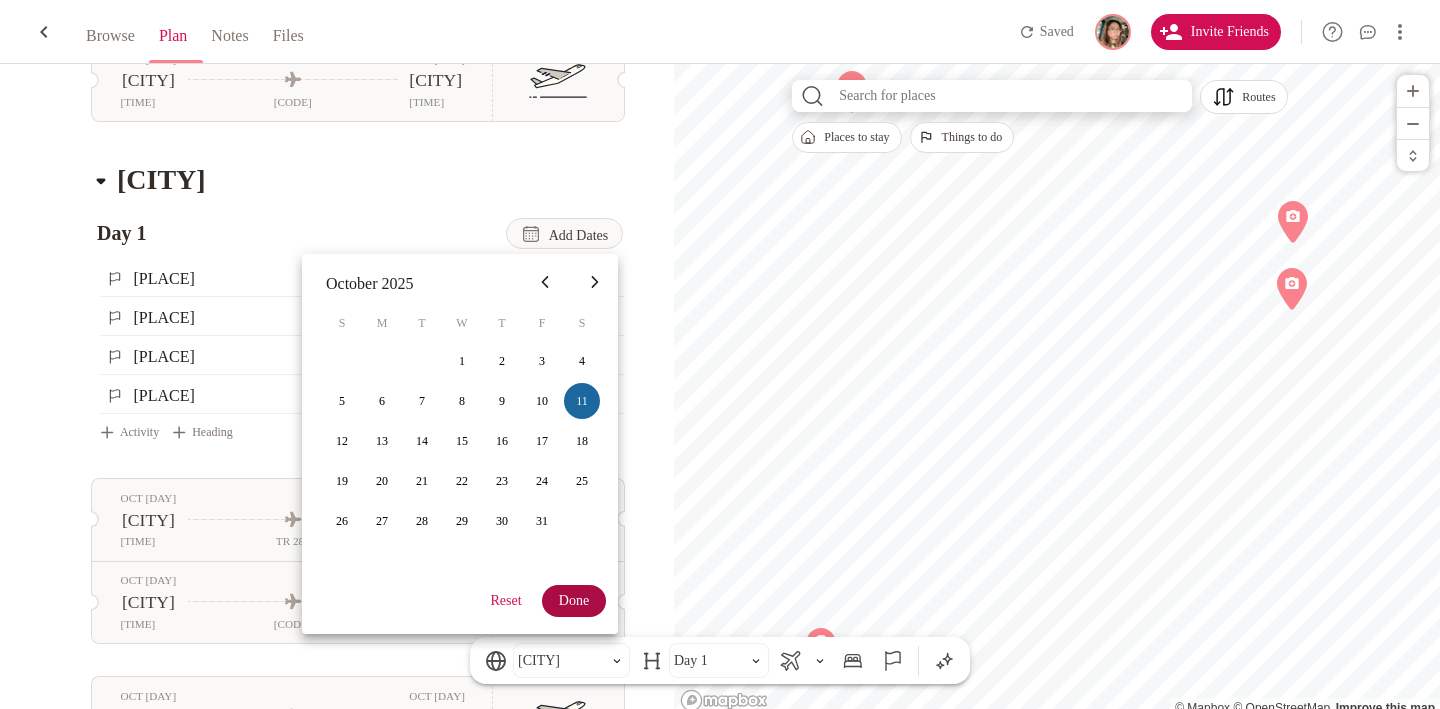 click on "Done" at bounding box center (574, 601) 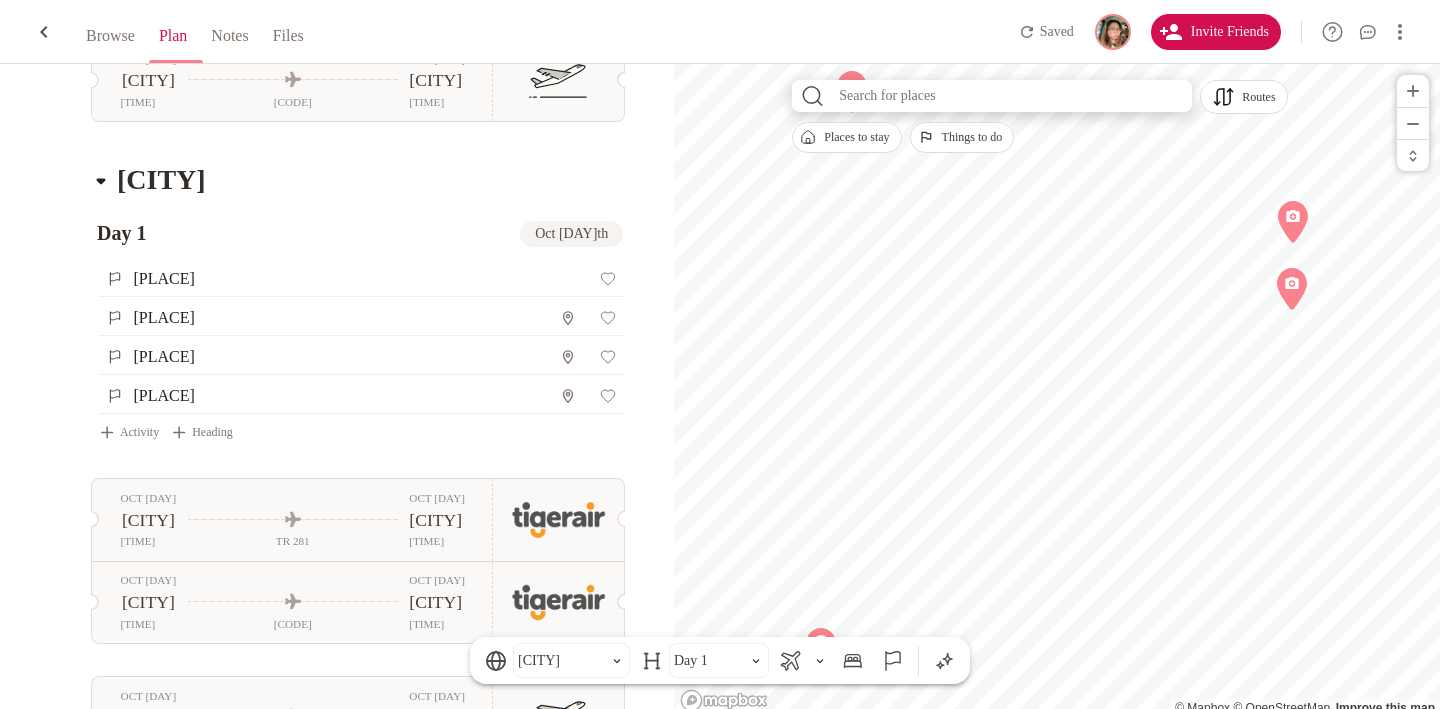 click on "OCT [DAY] [CITY] [TIME] TR [NUMBER] OCT [DAY] [CITY] [TIME] OCT [DAY] [CITY] [TIME] TR [NUMBER] OCT [DAY] [CITY] [TIME] OCT [DAY] [CITY] [TIME] VJ [NUMBER] OCT [DAY] [CITY] [TIME] OCT [DAY] [CITY] [TIME] VJ [NUMBER] OCT [DAY] [CITY] [TIME] [CITY] Day [DAY] Oct [DAY]th [PLACE] [PLACE] [PLACE] [PLACE] Activity Heading OCT [DAY] [CITY] [TIME] TR [NUMBER] OCT [DAY] [CITY] [TIME] OCT [DAY] [CITY] [TIME] TR [NUMBER] OCT [DAY] [CITY] [TIME] OCT [DAY] [CITY] [TIME] VJ [NUMBER] OCT [DAY] [CITY] [TIME] OCT [DAY] [CITY] [TIME] VJ [NUMBER] OCT [DAY] [CITY] [TIME] [CITY] .st0 { fill: none; stroke: #4E4E4E; stroke-width: 1.92; stroke-linecap: round; stroke-linejoin: round; } Day [DAY]" at bounding box center [337, 139] 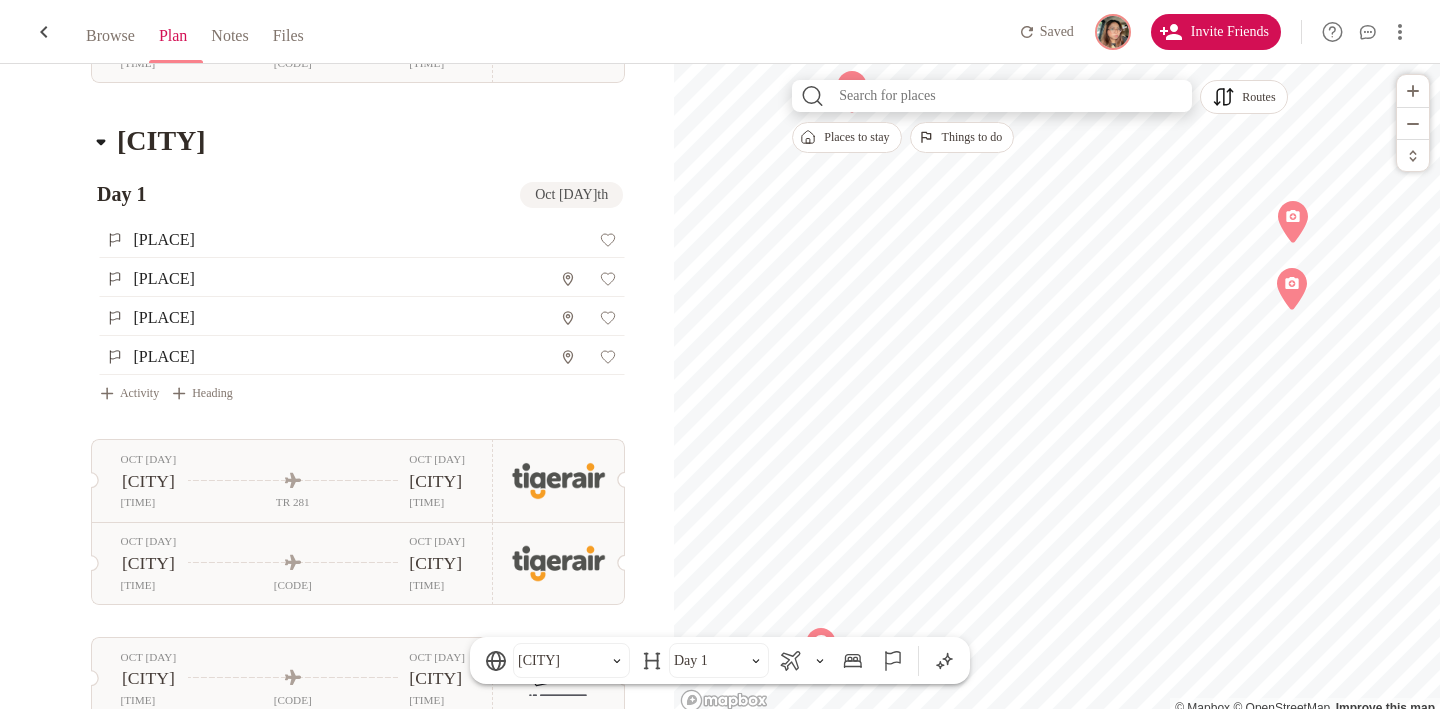 scroll, scrollTop: 715, scrollLeft: 0, axis: vertical 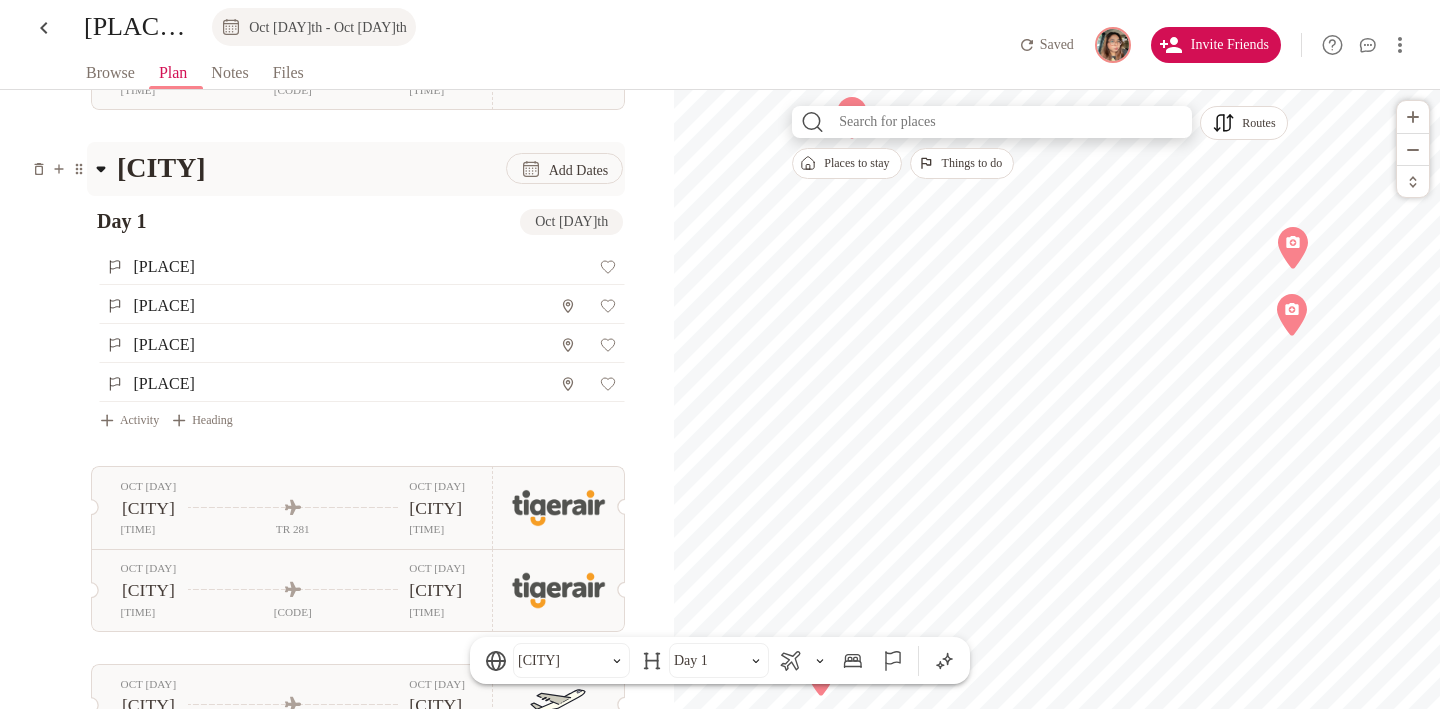 drag, startPoint x: 287, startPoint y: 176, endPoint x: 104, endPoint y: 154, distance: 184.31766 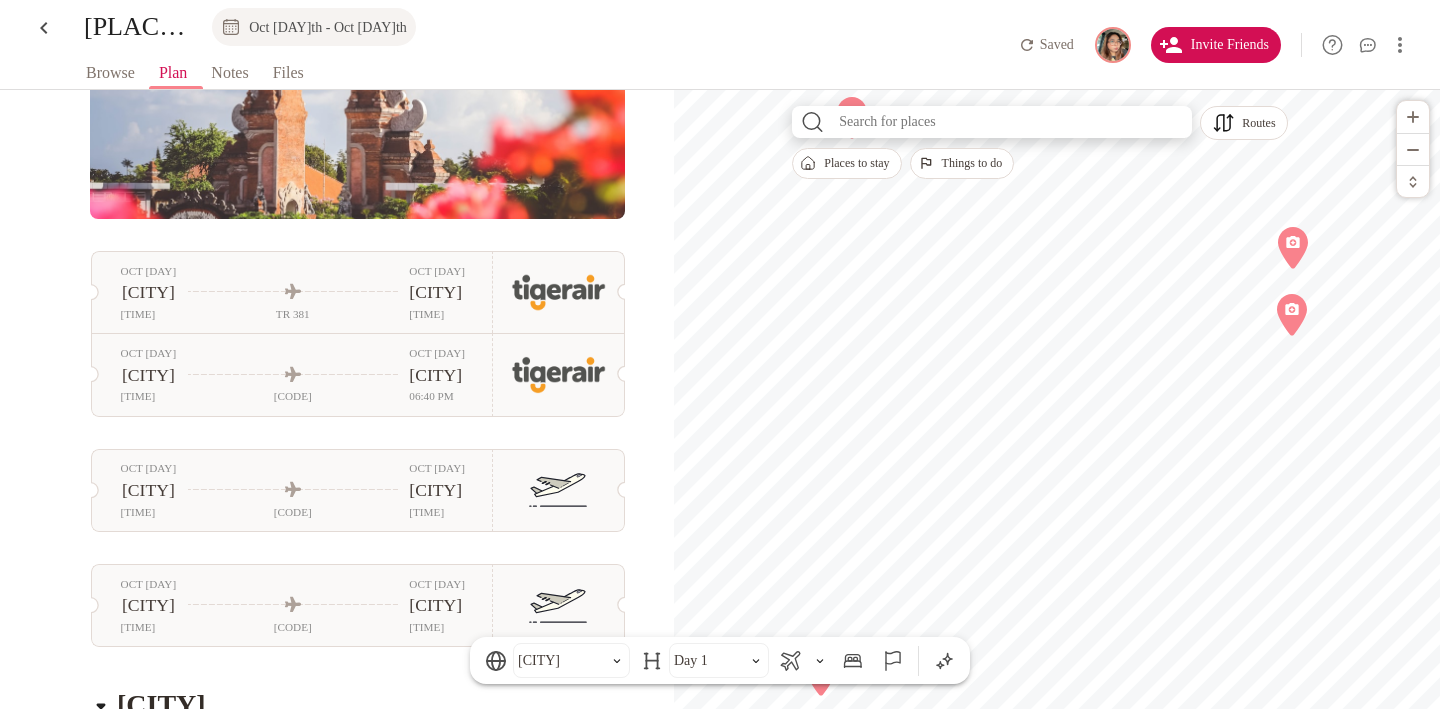 scroll, scrollTop: 0, scrollLeft: 0, axis: both 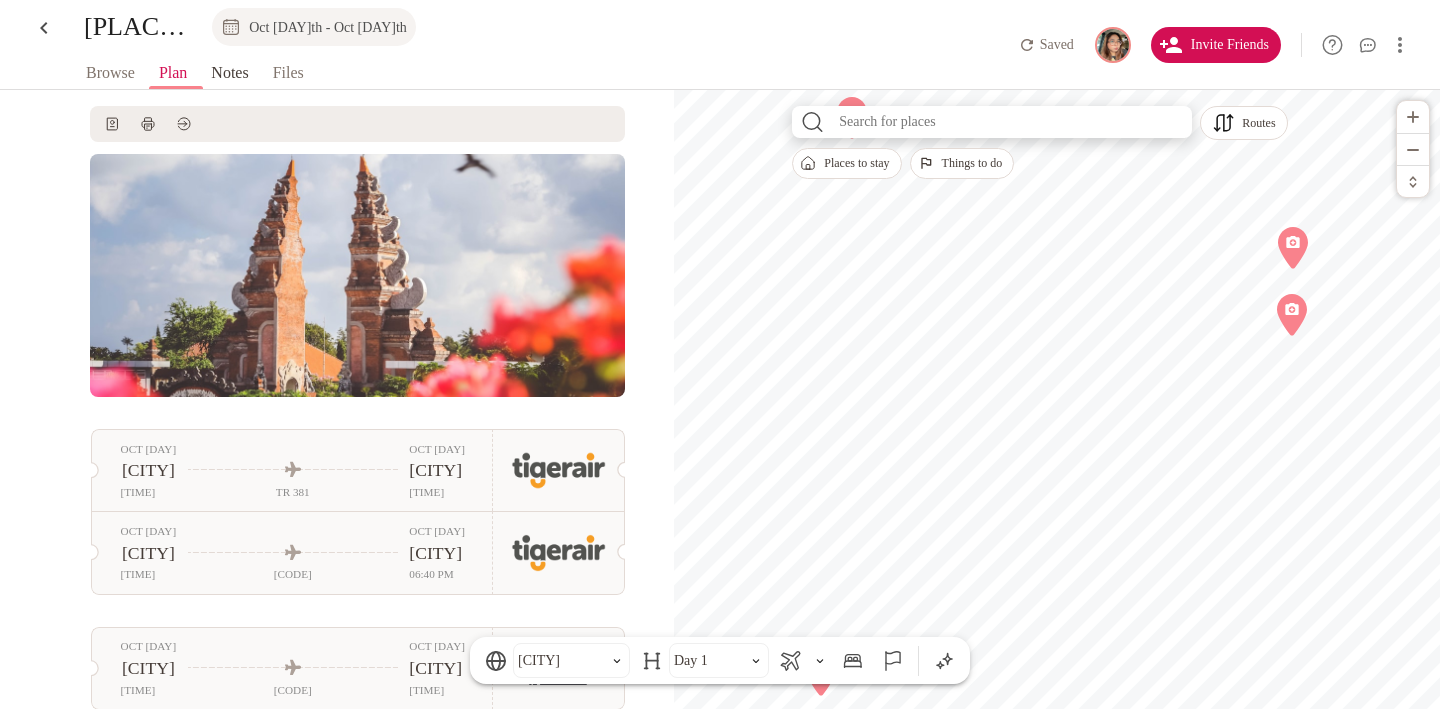 click on "Notes" at bounding box center (229, 73) 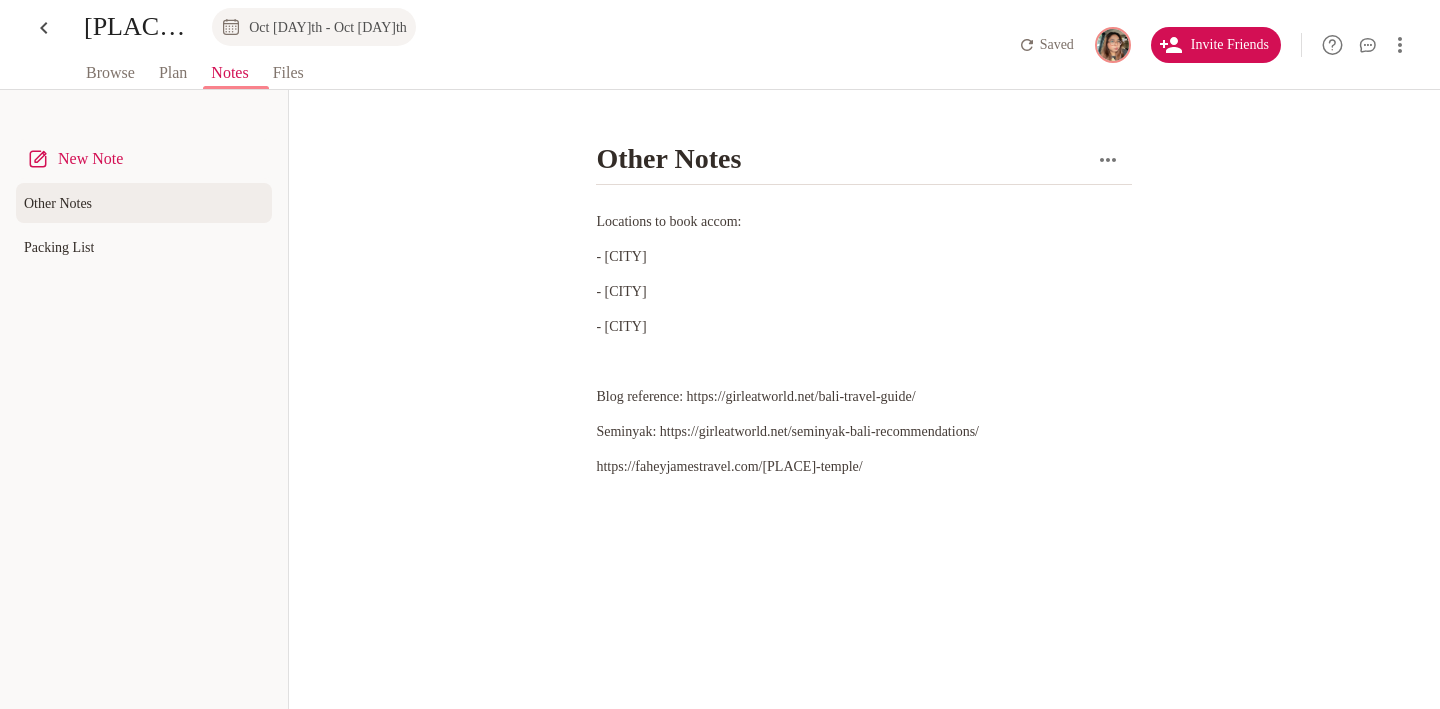 click on "- [CITY]" at bounding box center (864, 326) 